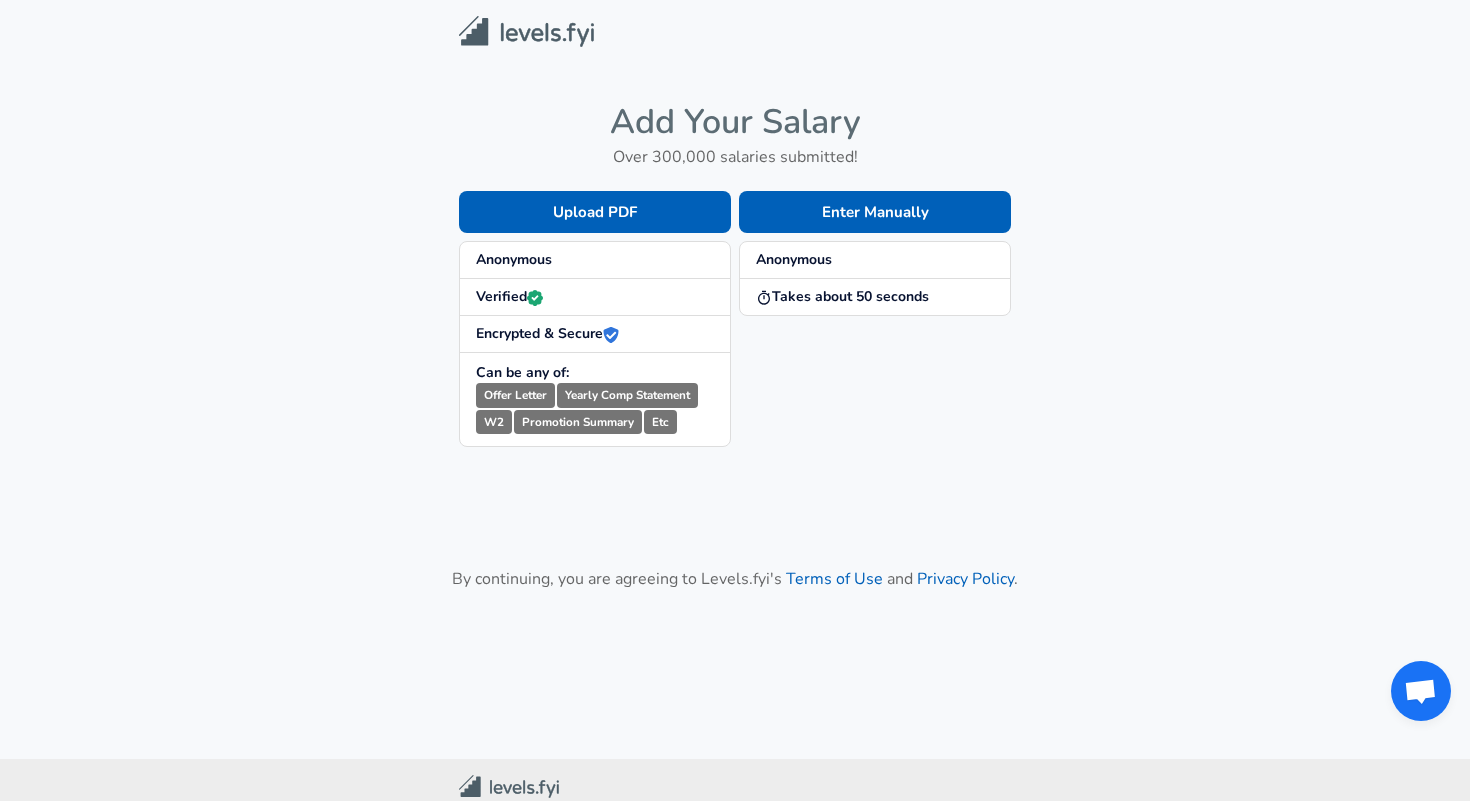 scroll, scrollTop: 0, scrollLeft: 0, axis: both 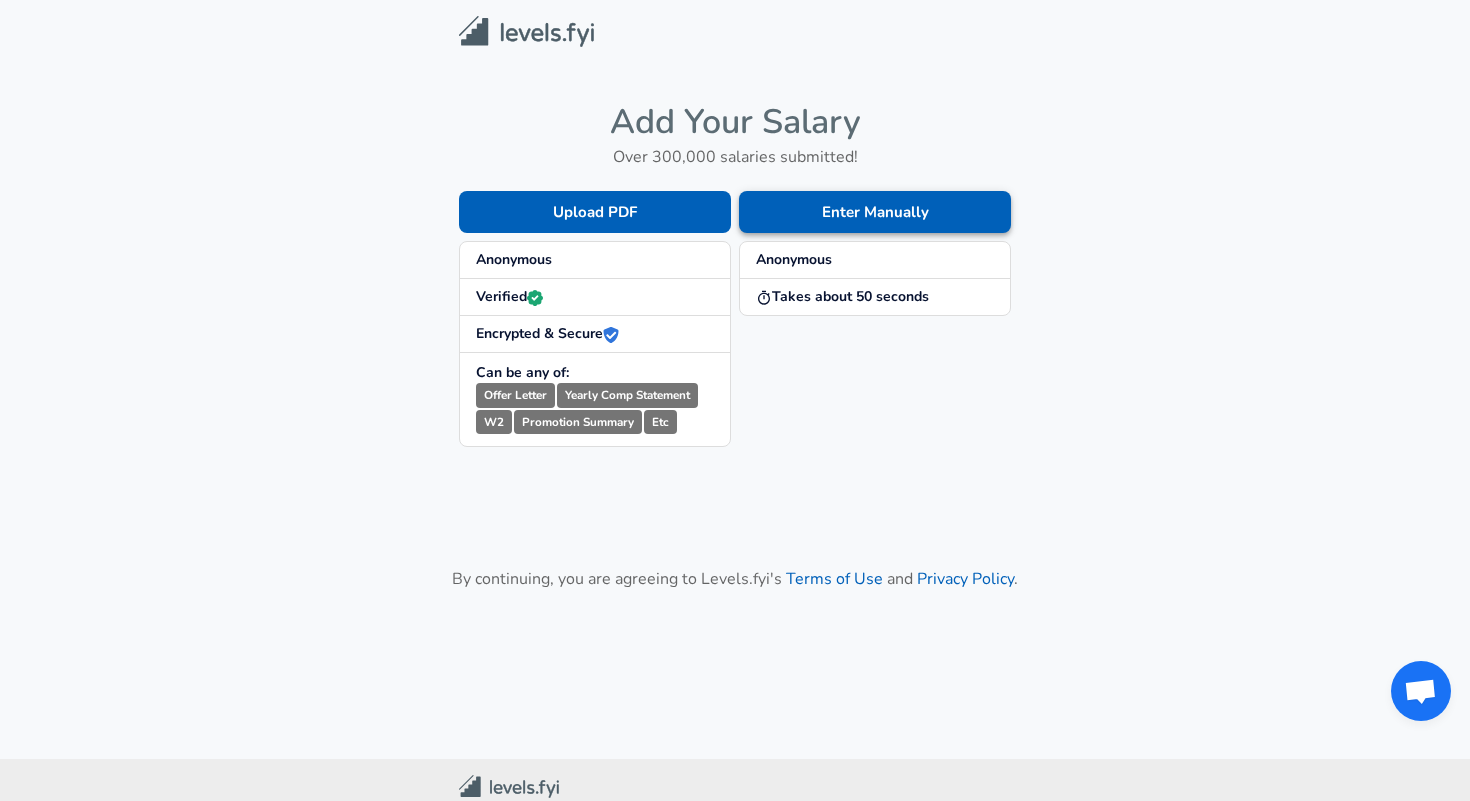 click on "Enter Manually" at bounding box center [875, 212] 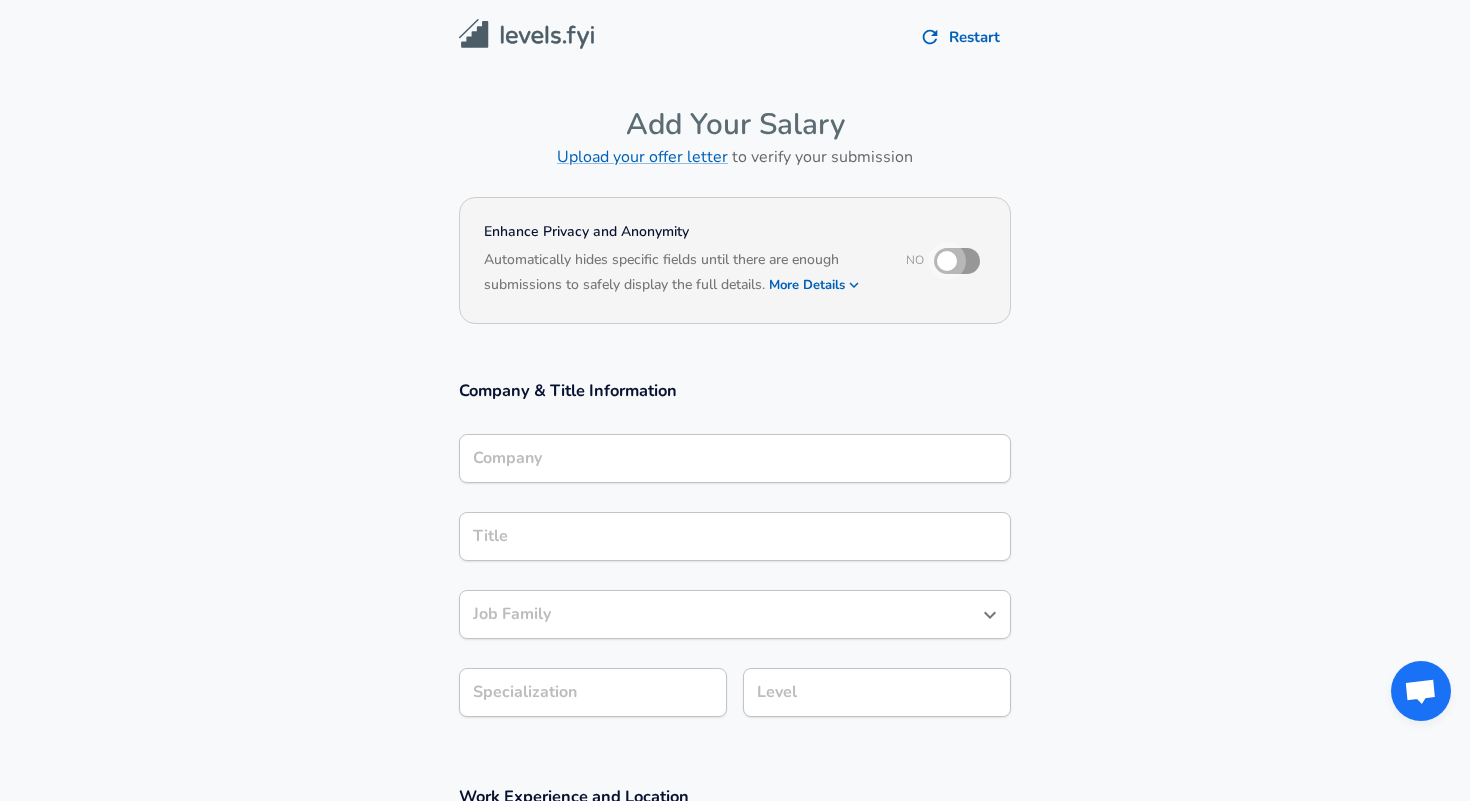click at bounding box center [947, 261] 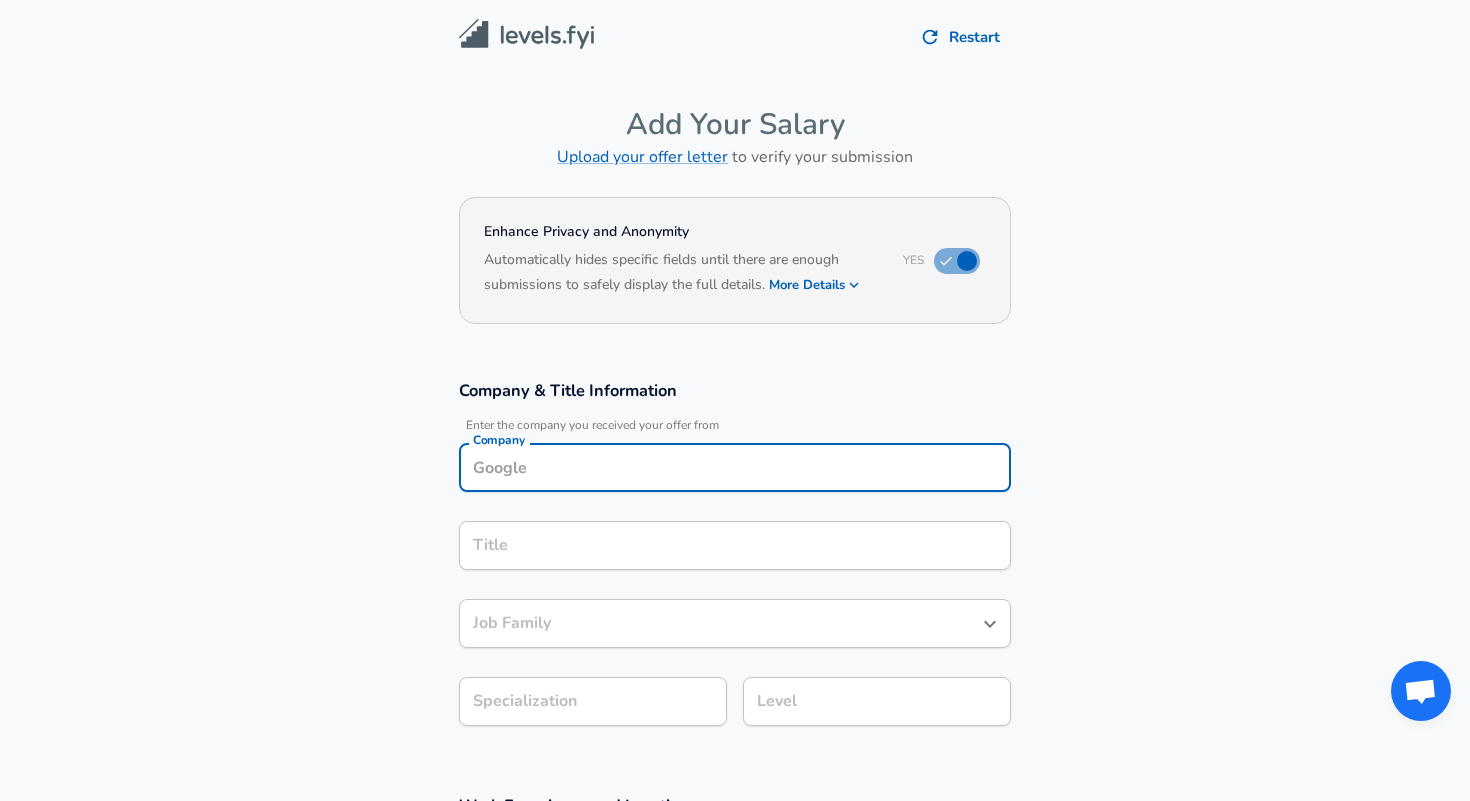 click on "Company" at bounding box center [735, 467] 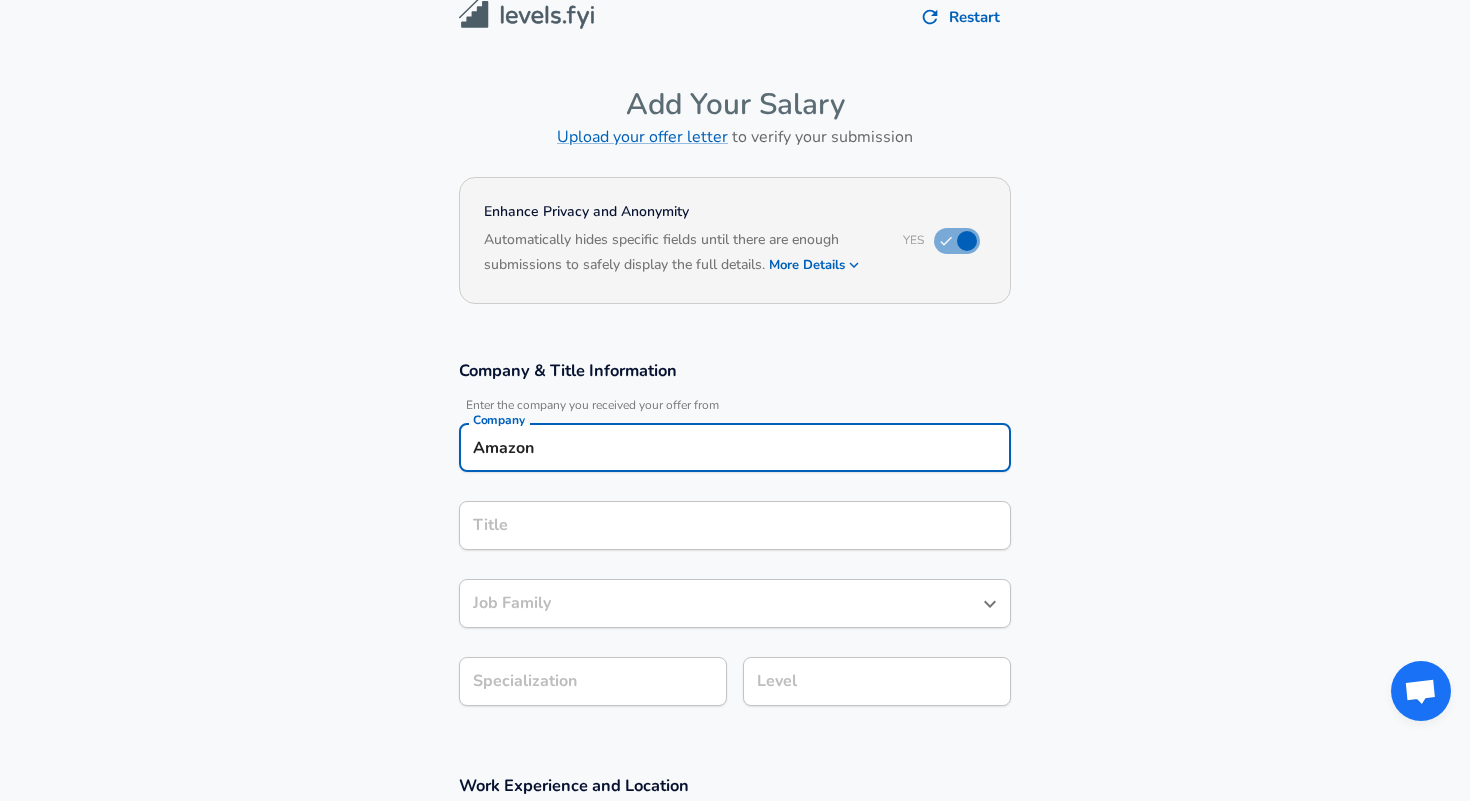 type on "Amazon" 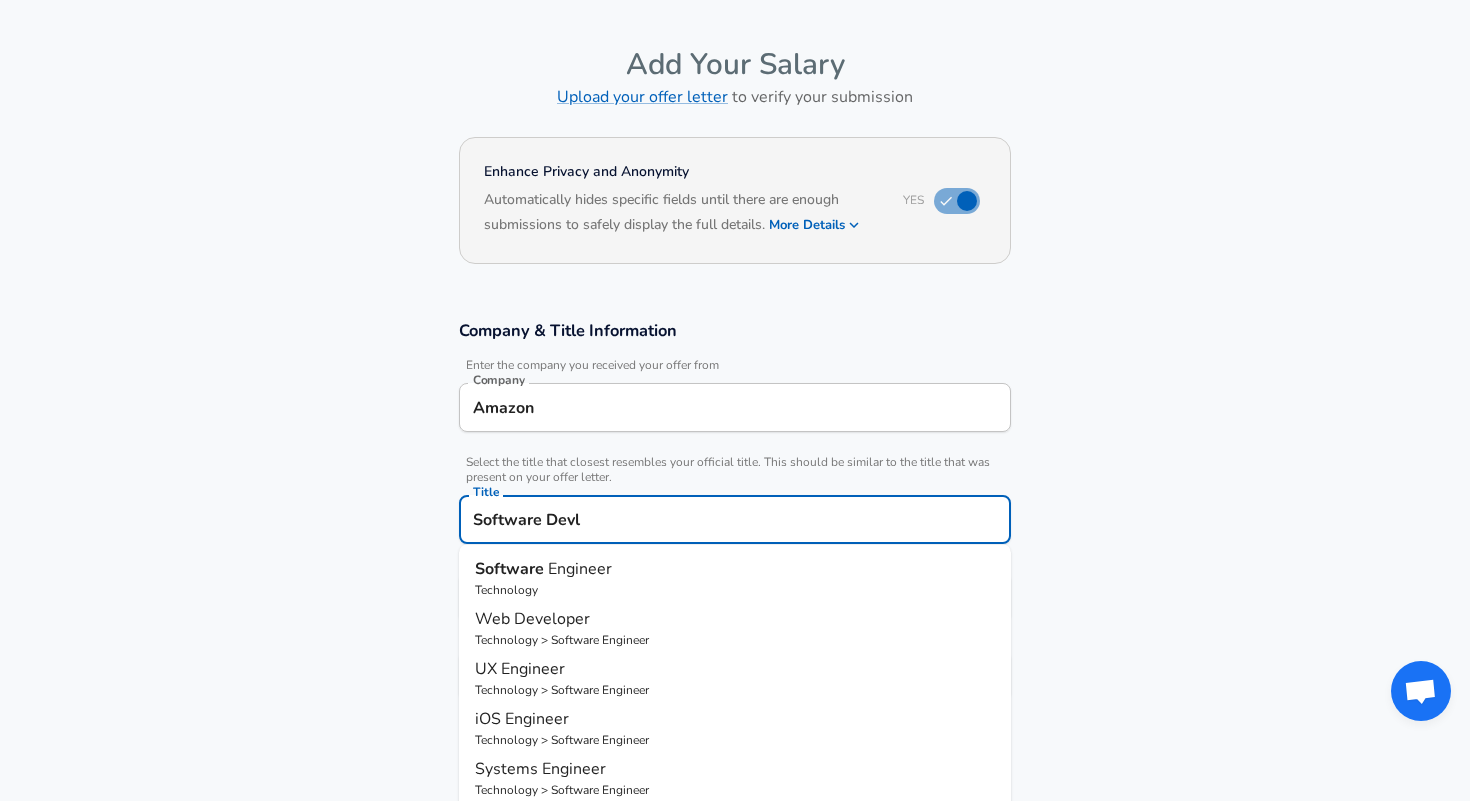 click on "Software    Engineer" at bounding box center [735, 569] 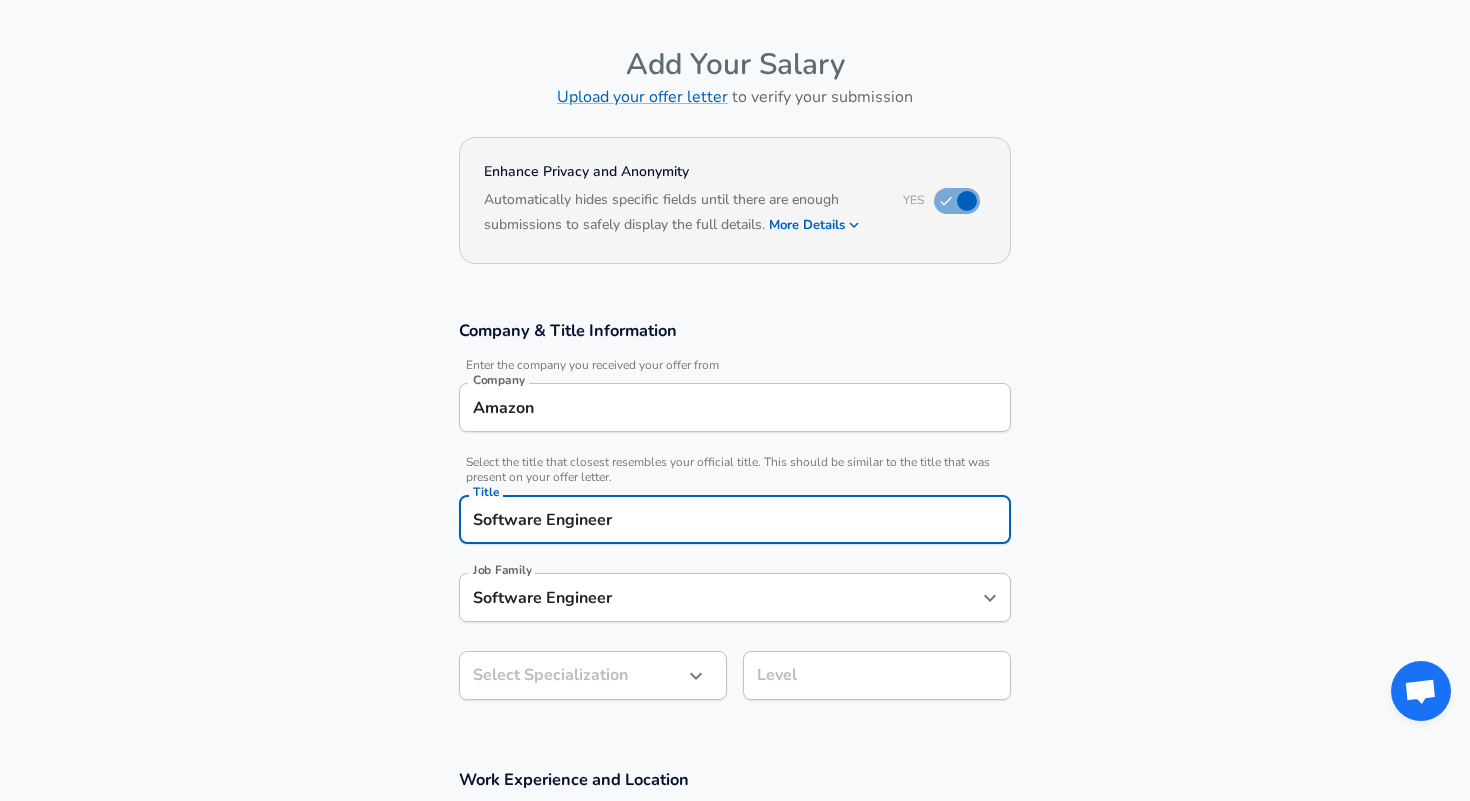 type on "Software Engineer" 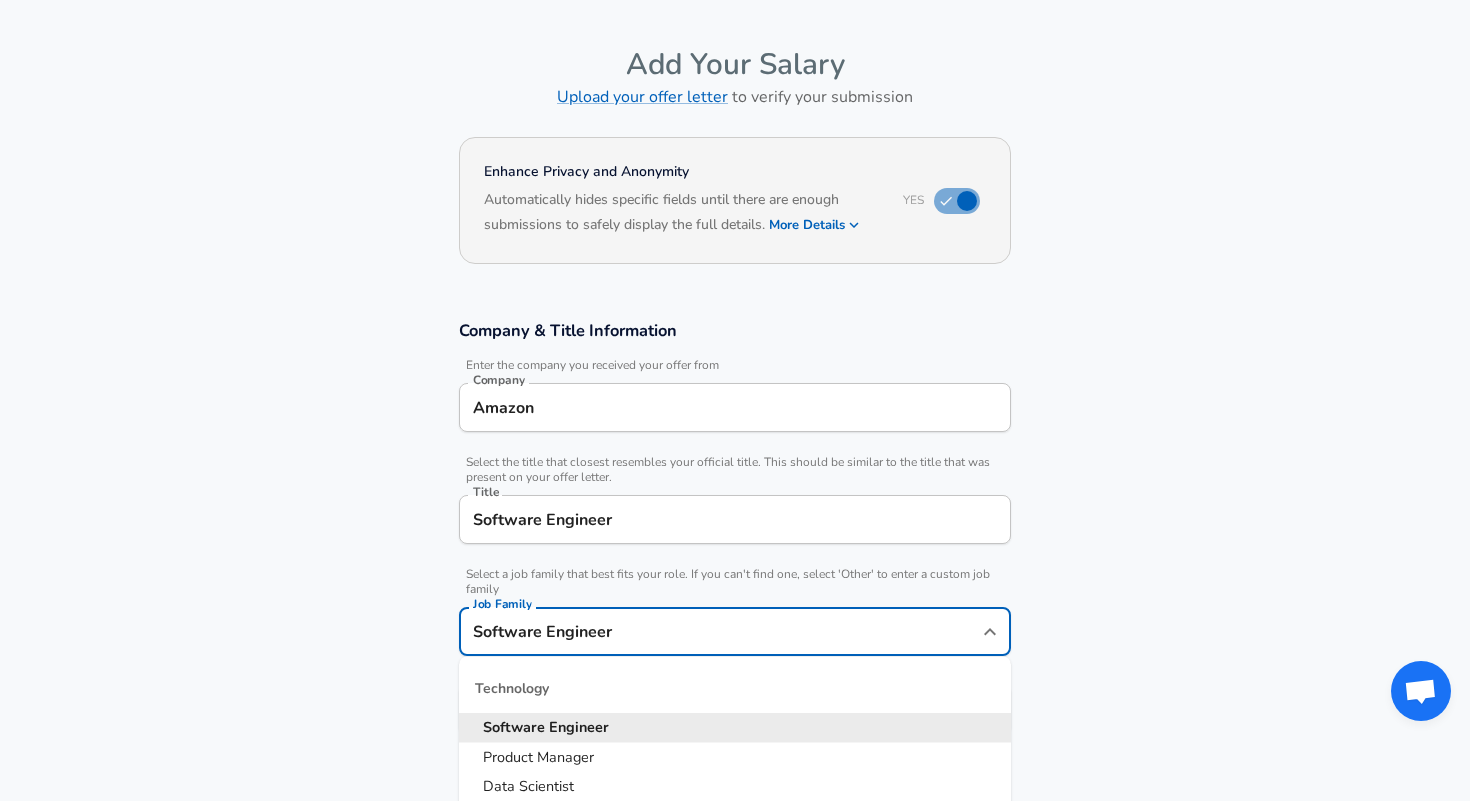 scroll, scrollTop: 100, scrollLeft: 0, axis: vertical 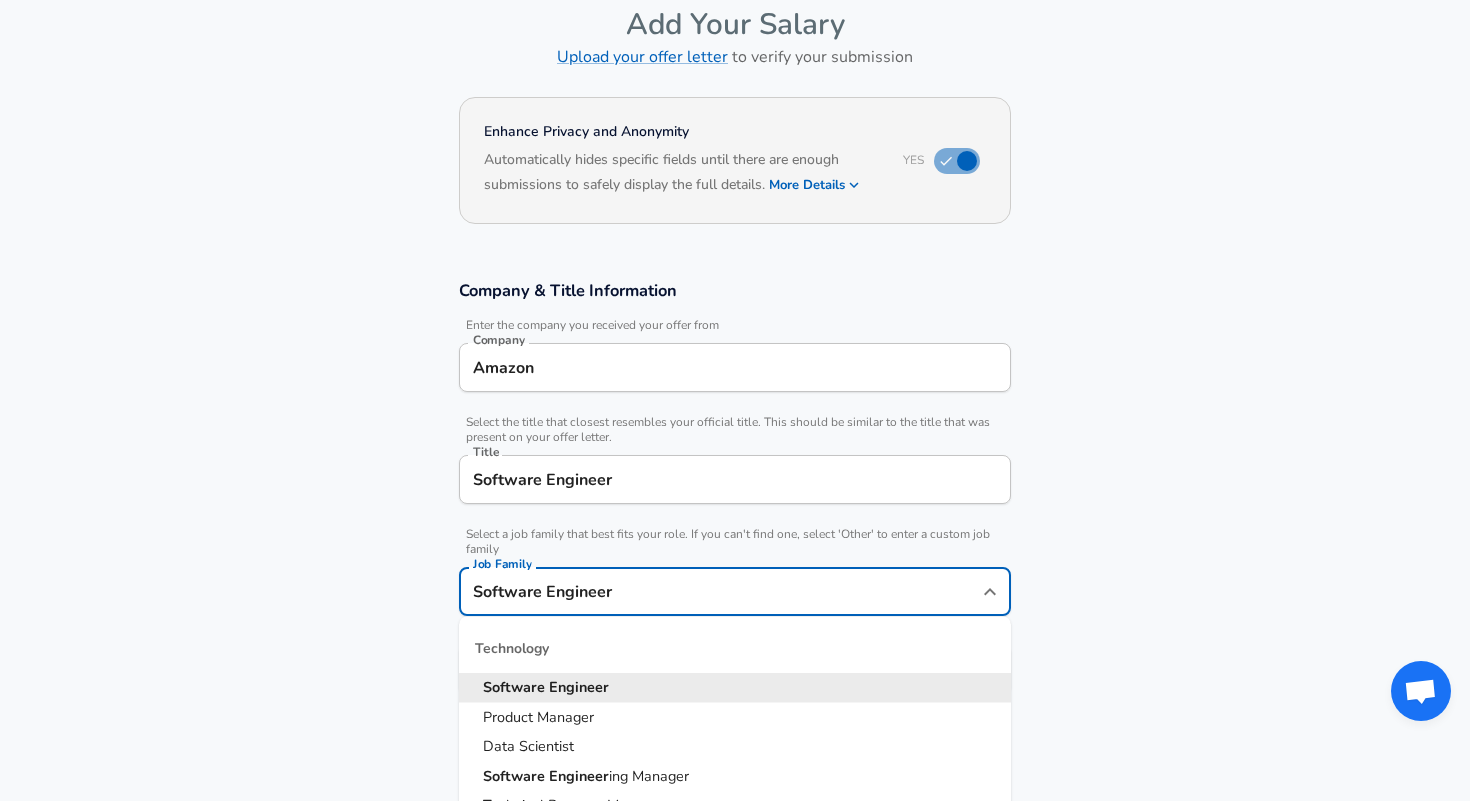 click on "Software Engineer" at bounding box center (720, 591) 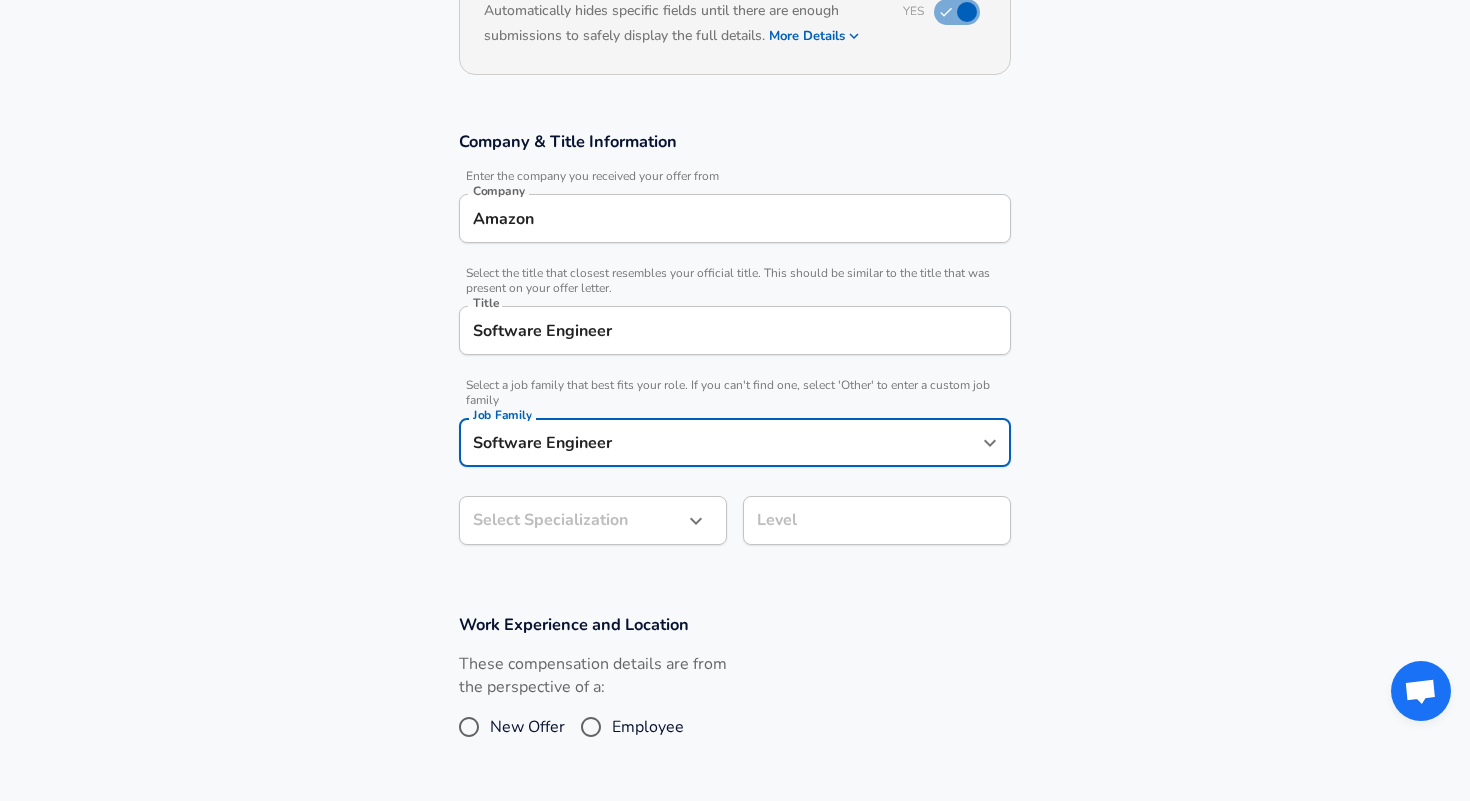click on "Company Amazon Company   Select the title that closest resembles your official title. This should be similar to the title that was present on your offer letter. Title Software Engineer Title   Select a job family that best fits your role. If you can't find one, select 'Other' to enter a custom job family Job Family Software Engineer Job Family Select Specialization ​ Select Specialization Level Level Work Experience and Location These compensation details are from the perspective of a: New Offer Employee" at bounding box center (735, 151) 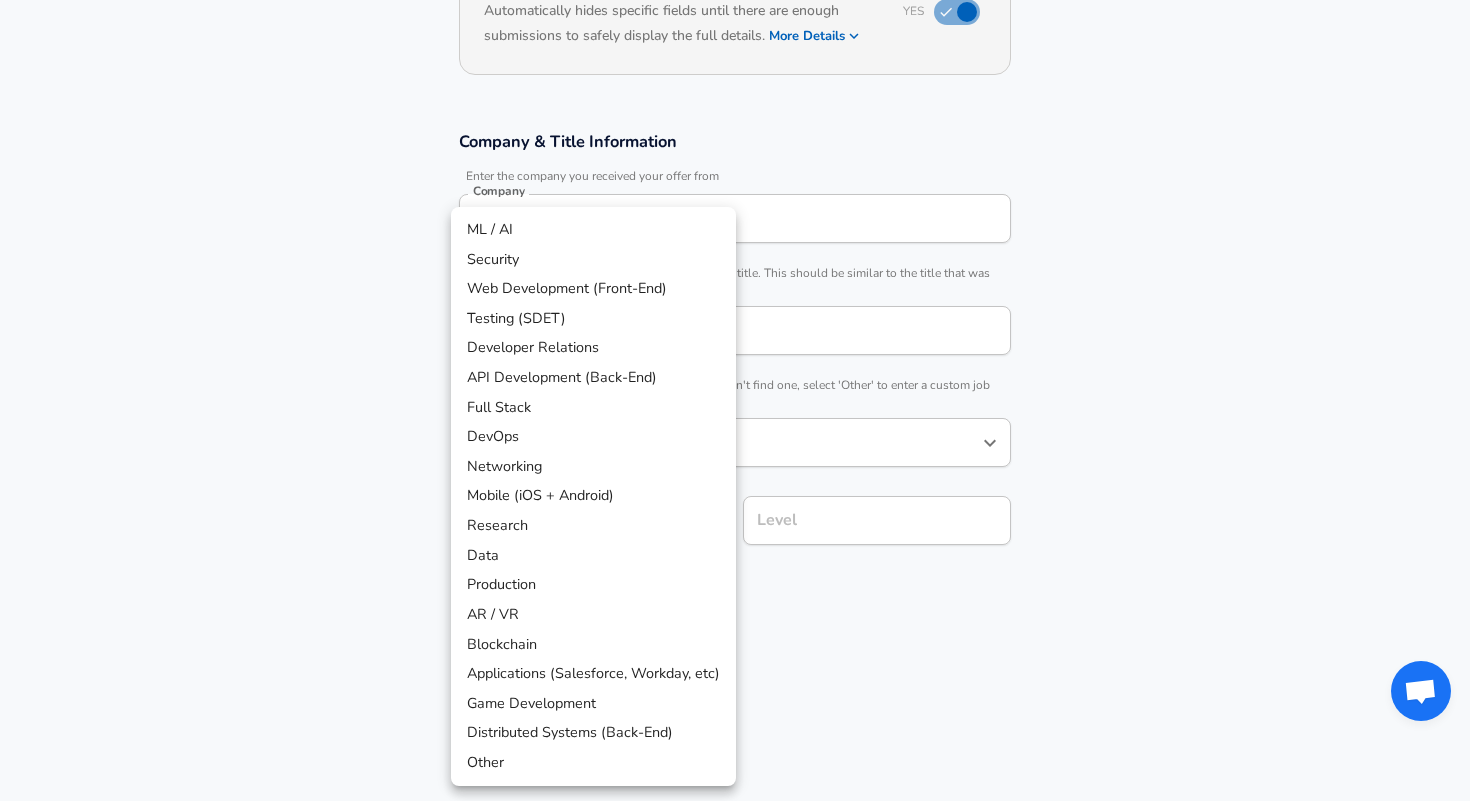 scroll, scrollTop: 309, scrollLeft: 0, axis: vertical 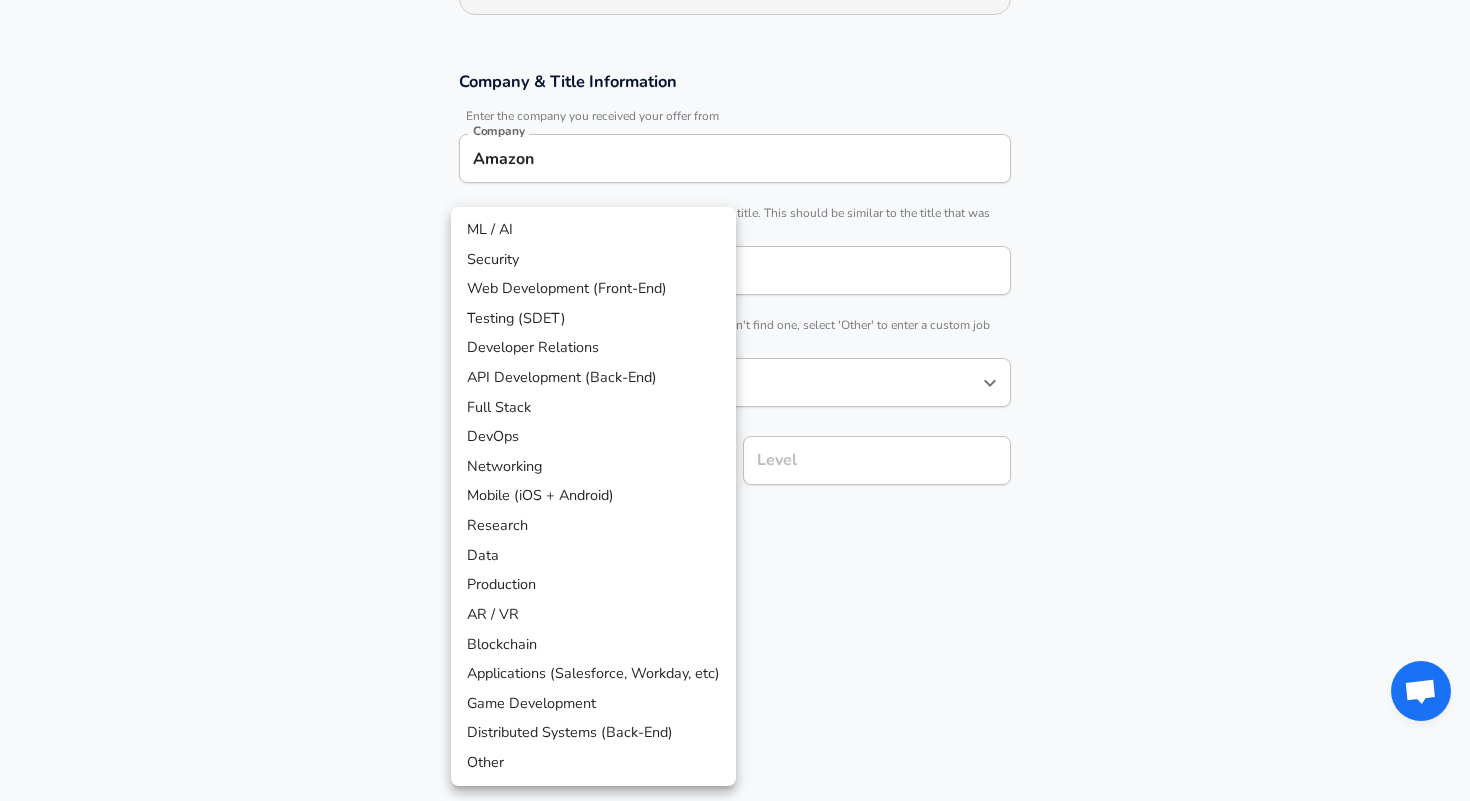 click on "API Development (Back-End)" at bounding box center [593, 378] 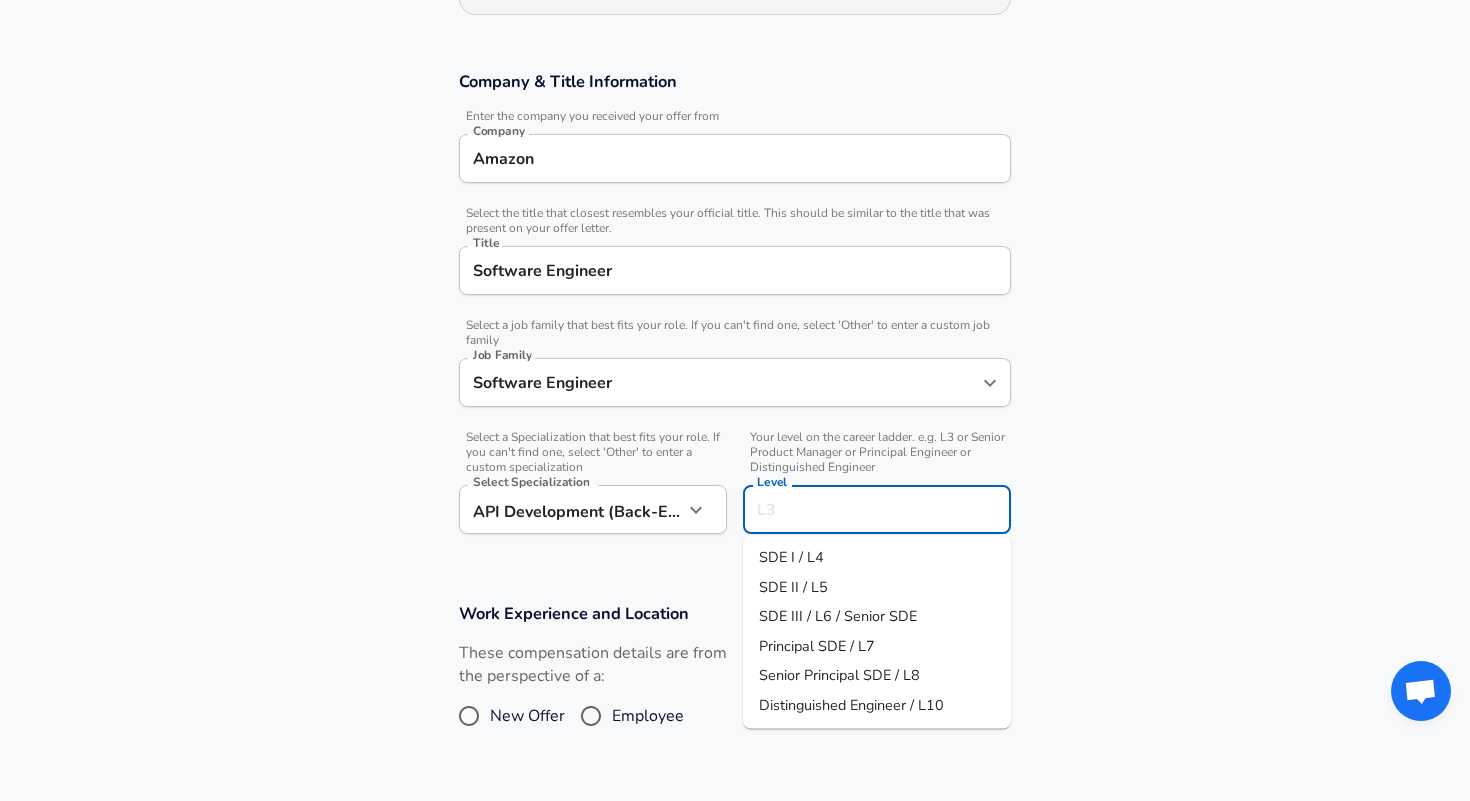 scroll, scrollTop: 349, scrollLeft: 0, axis: vertical 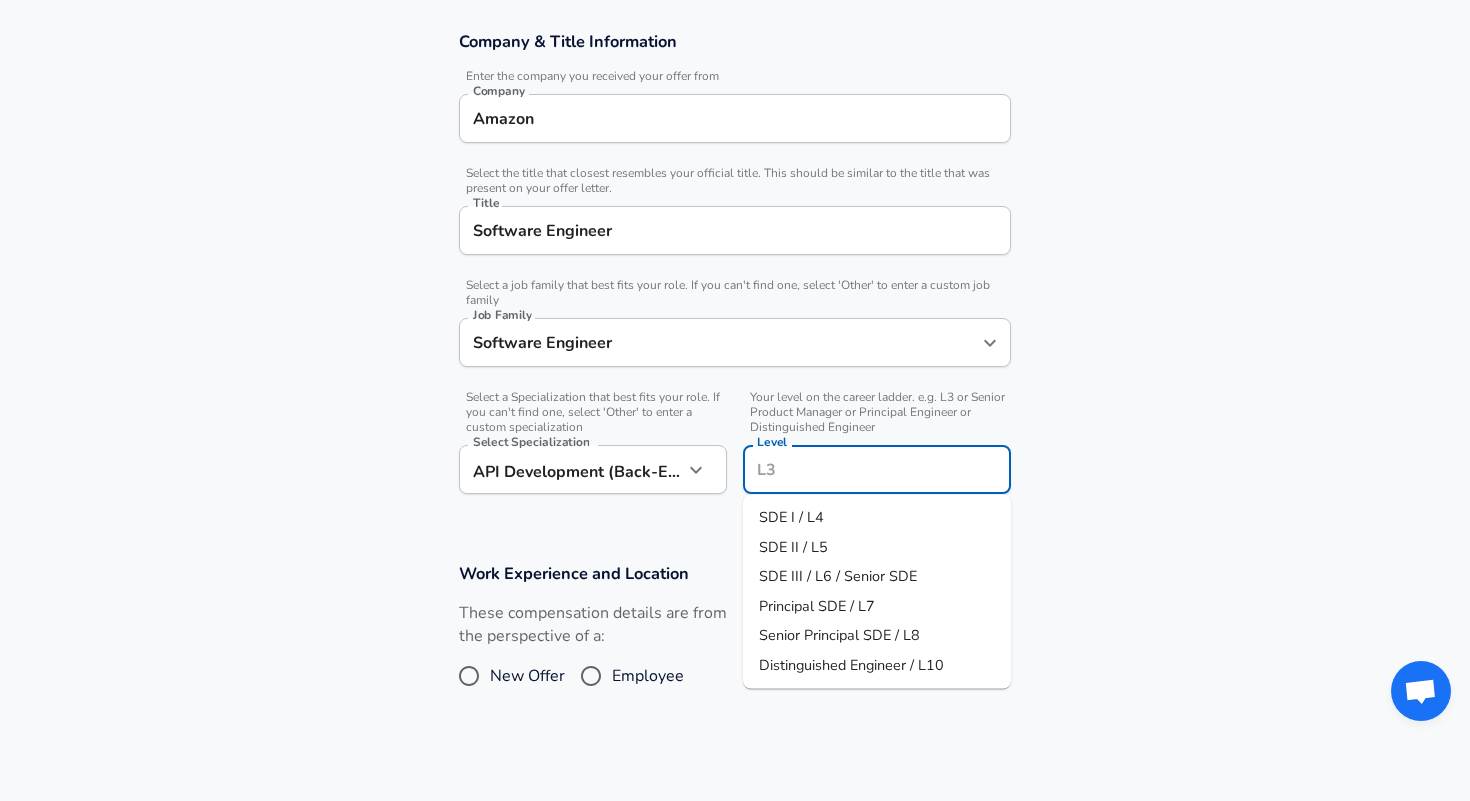 click on "Level" at bounding box center [877, 469] 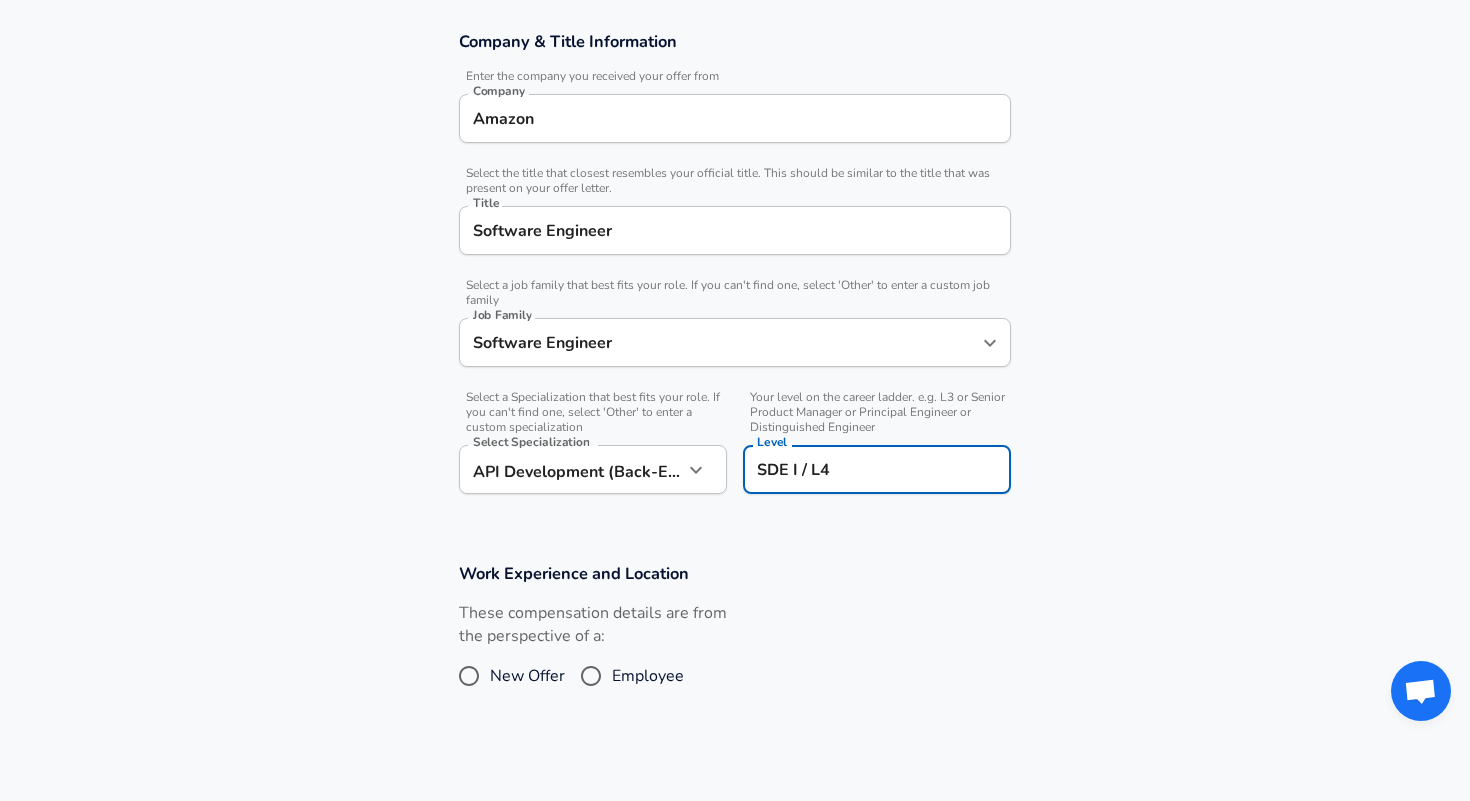 scroll, scrollTop: 500, scrollLeft: 0, axis: vertical 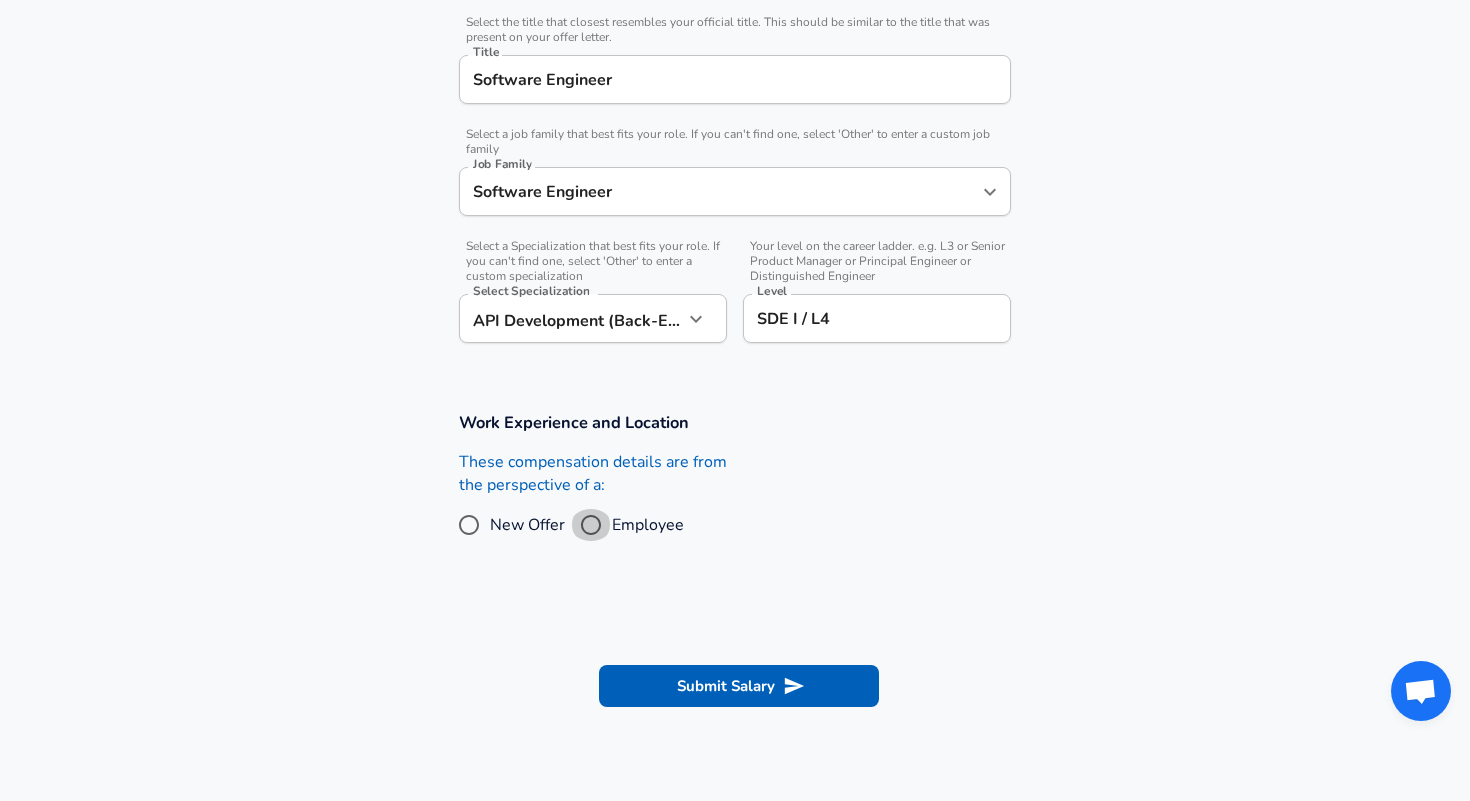 click on "Employee" at bounding box center (591, 525) 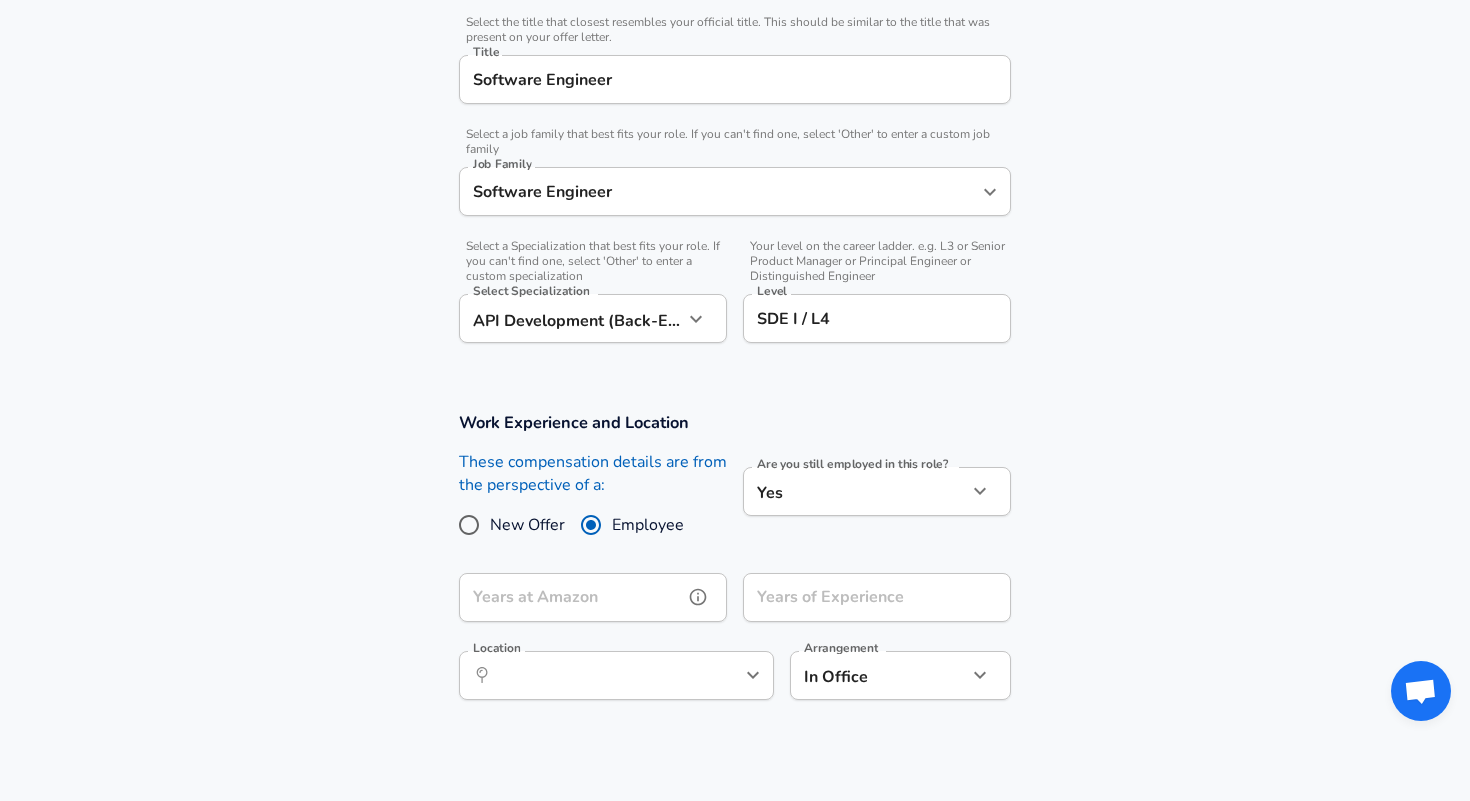 click on "Years at Amazon" at bounding box center [571, 597] 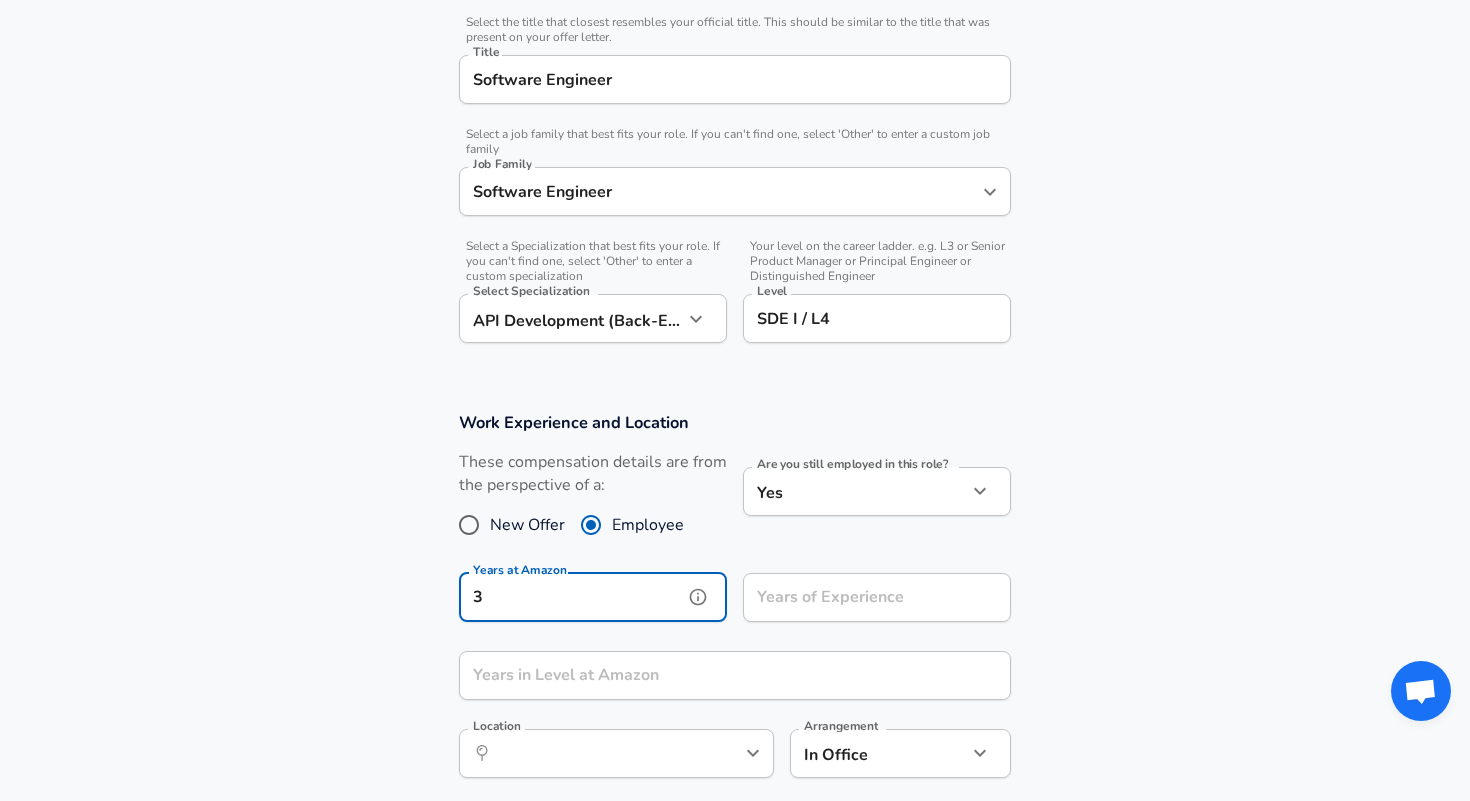 type on "3" 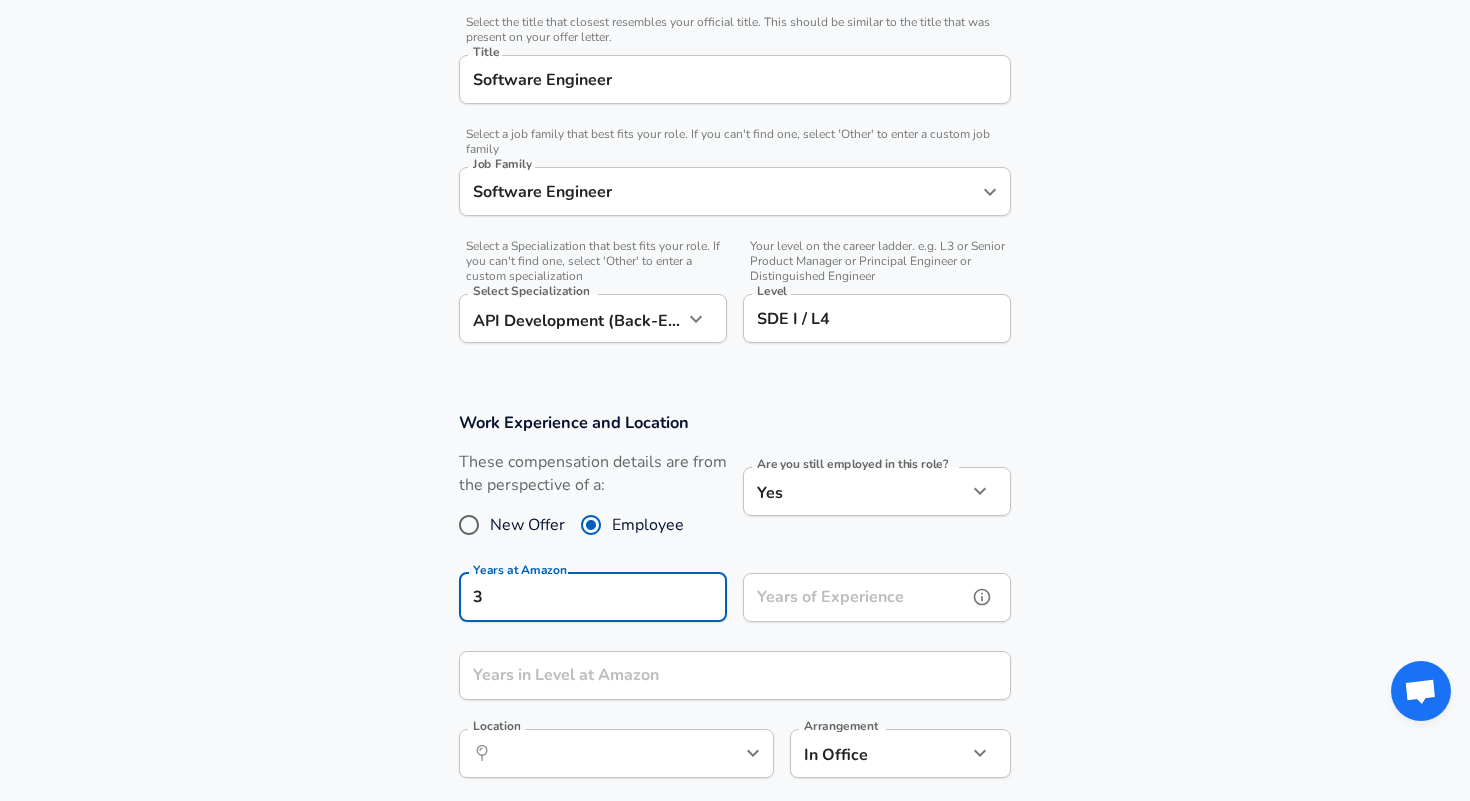 click on "Years of Experience" at bounding box center [855, 597] 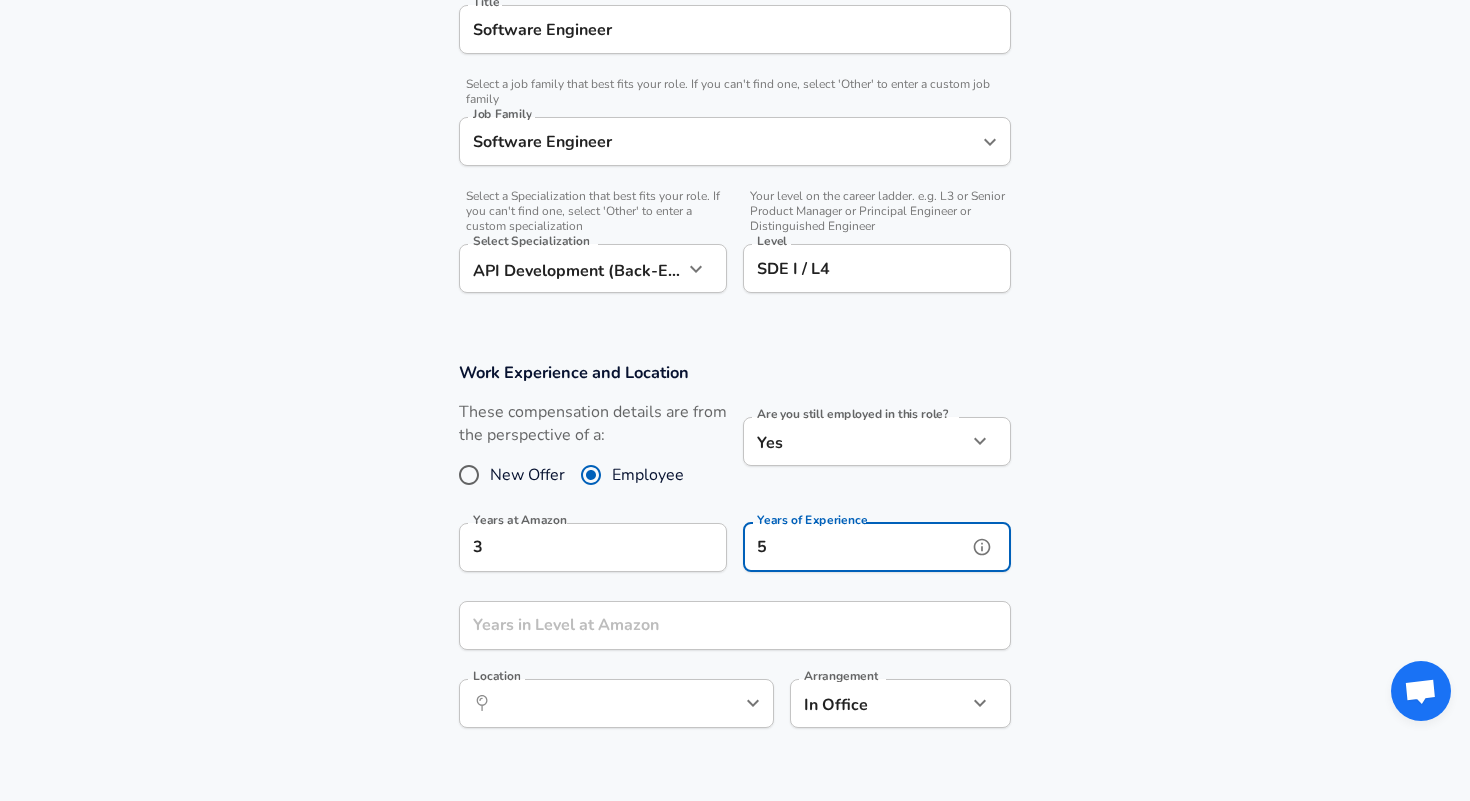 scroll, scrollTop: 609, scrollLeft: 0, axis: vertical 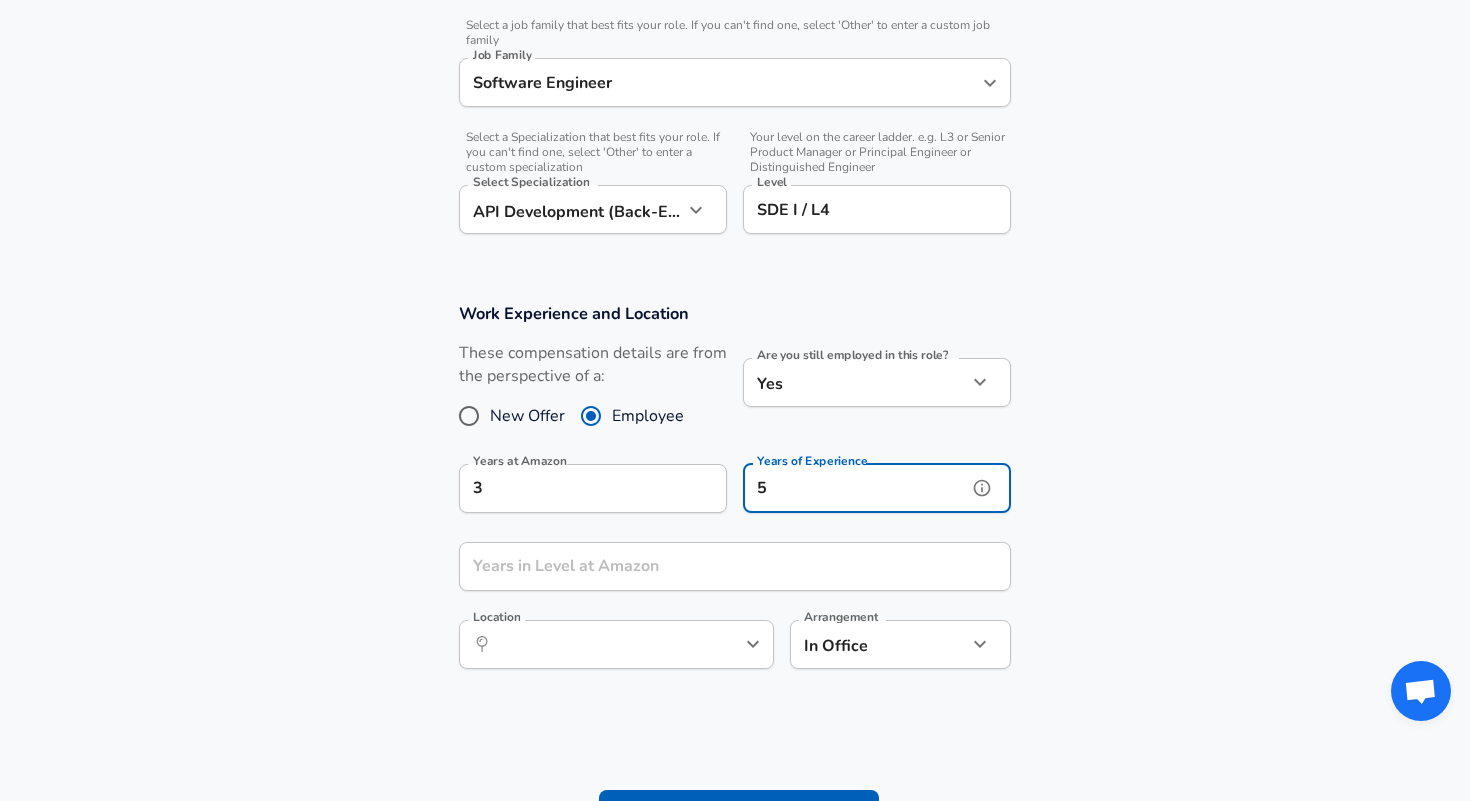type on "5" 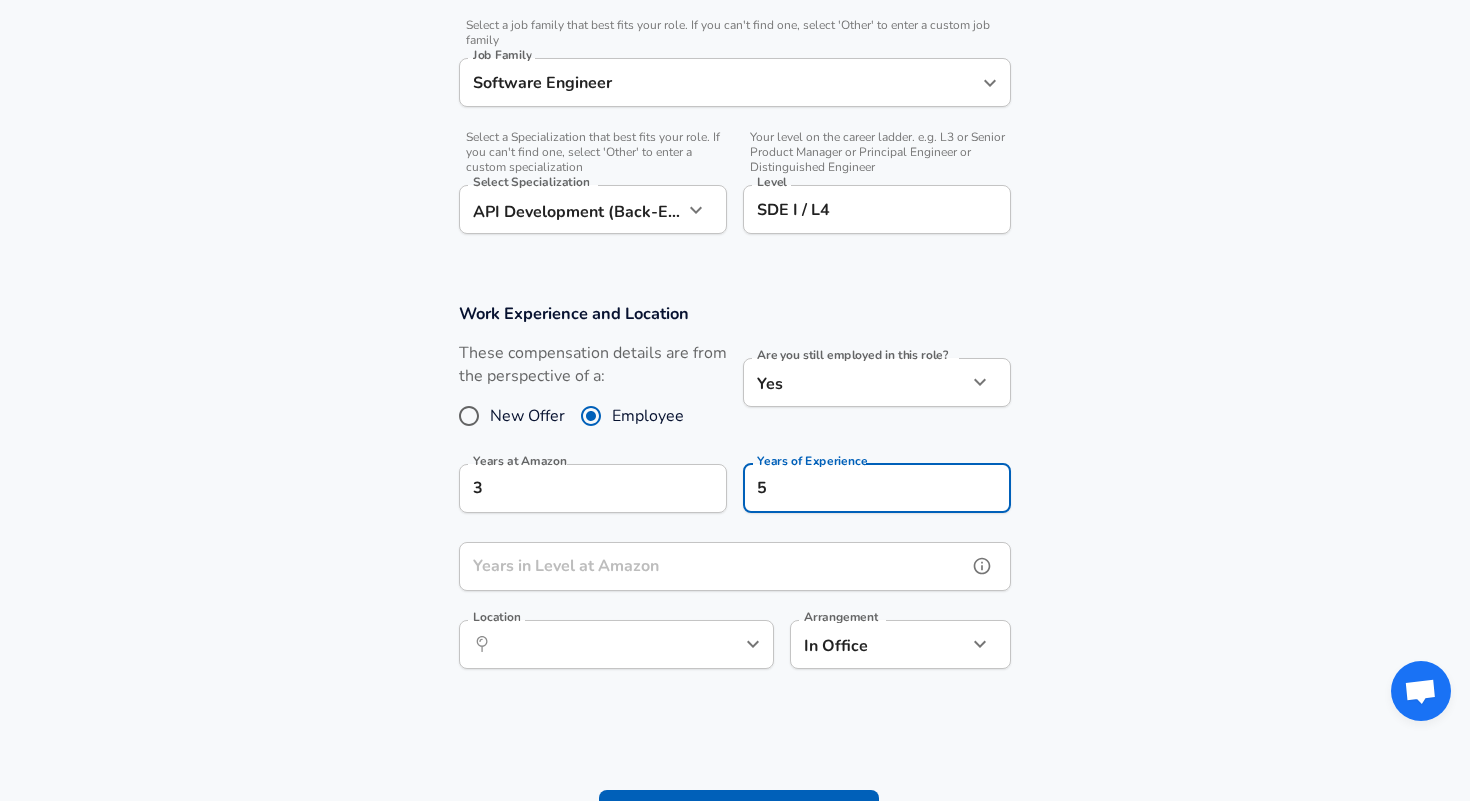 click on "Years in Level at Amazon" at bounding box center [713, 566] 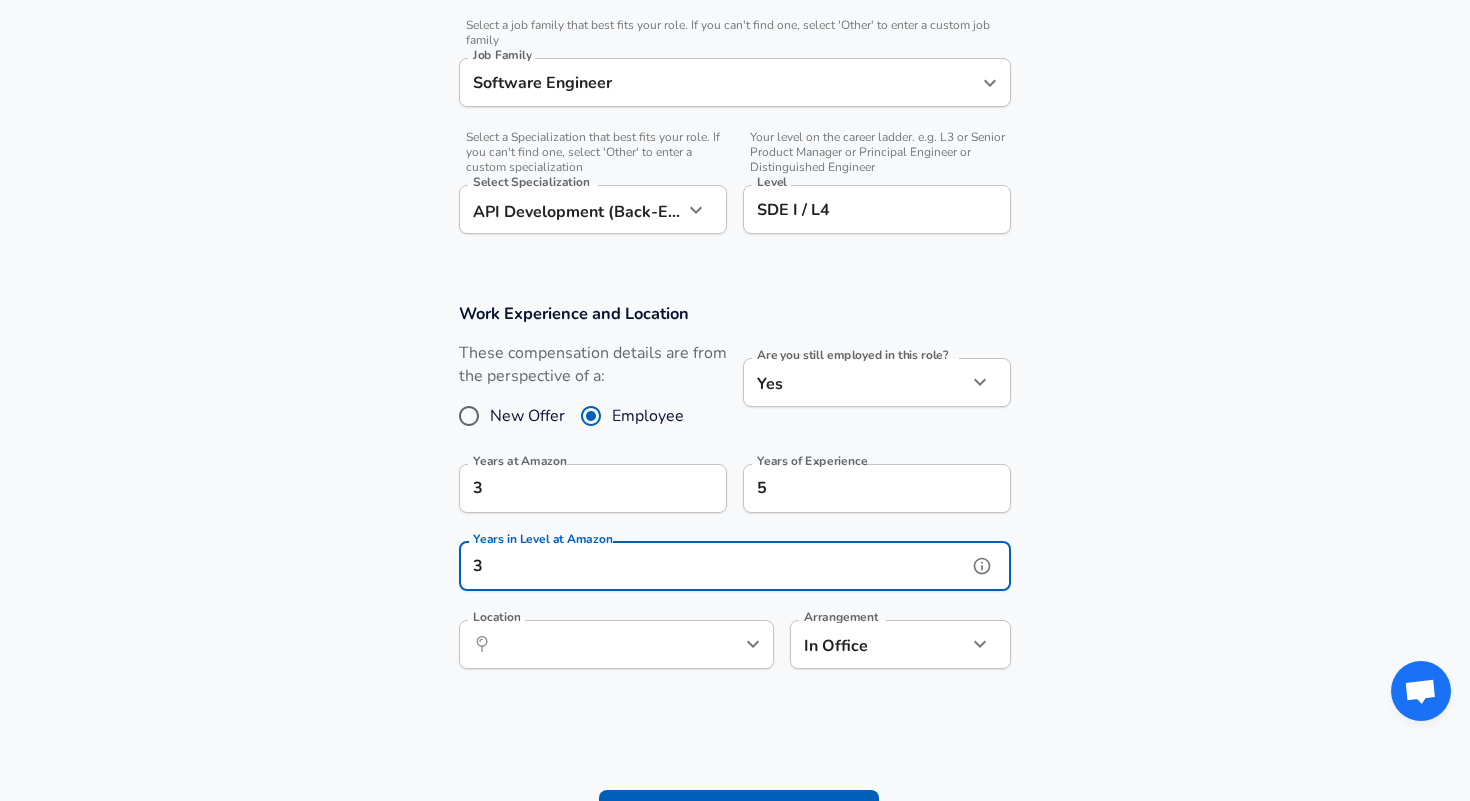 type on "3" 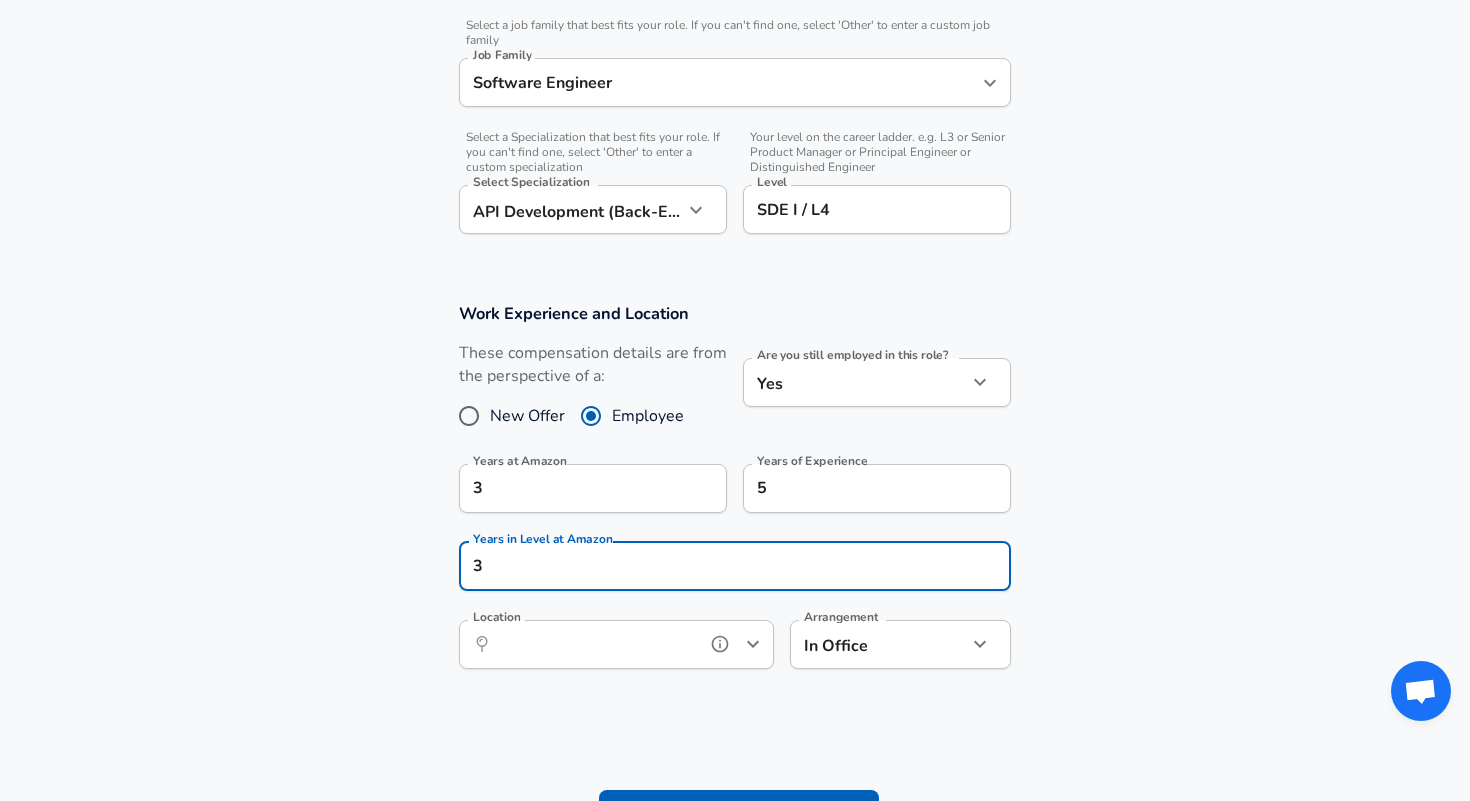 click on "Location" at bounding box center [594, 644] 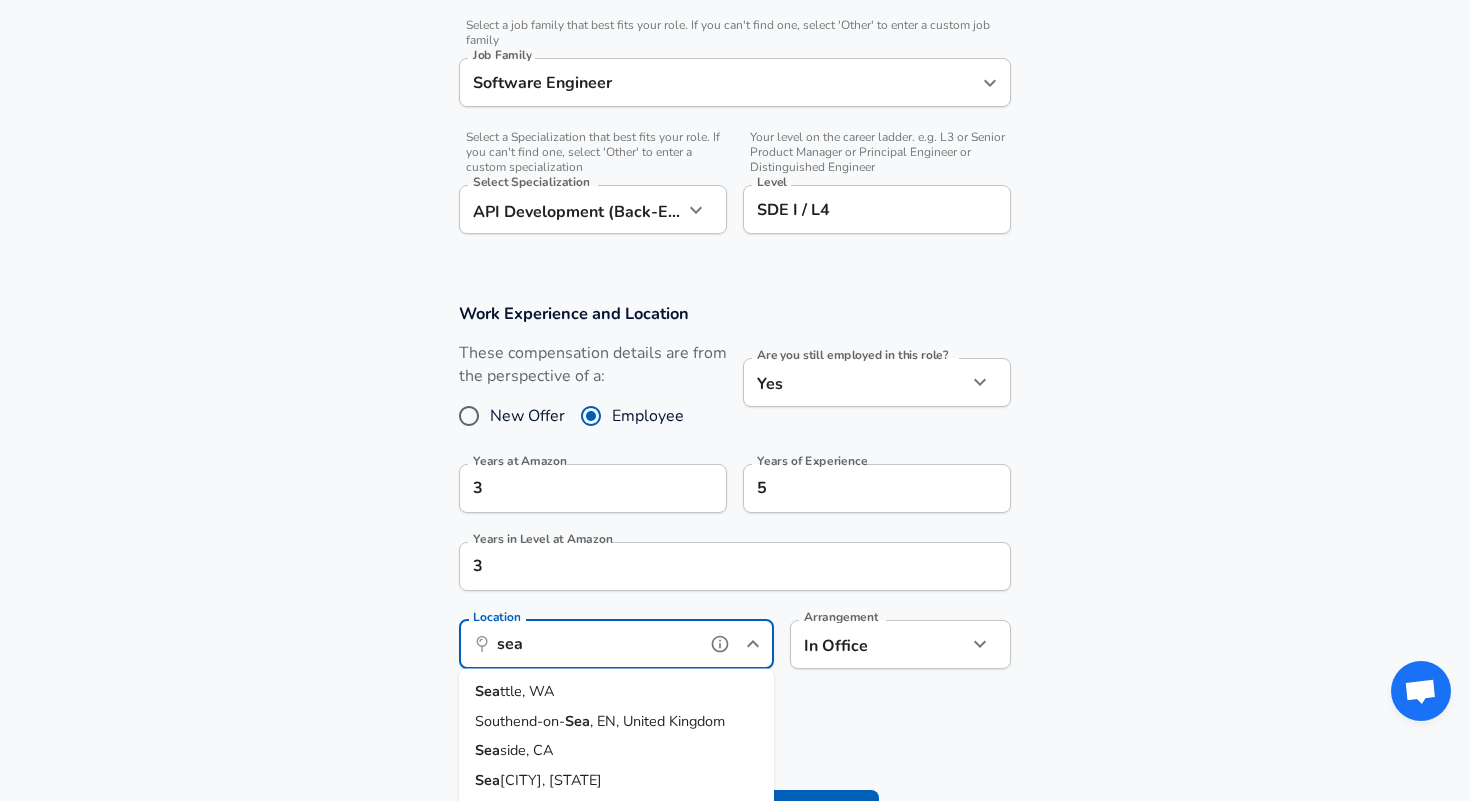click on "[CITY], [STATE]" at bounding box center (616, 692) 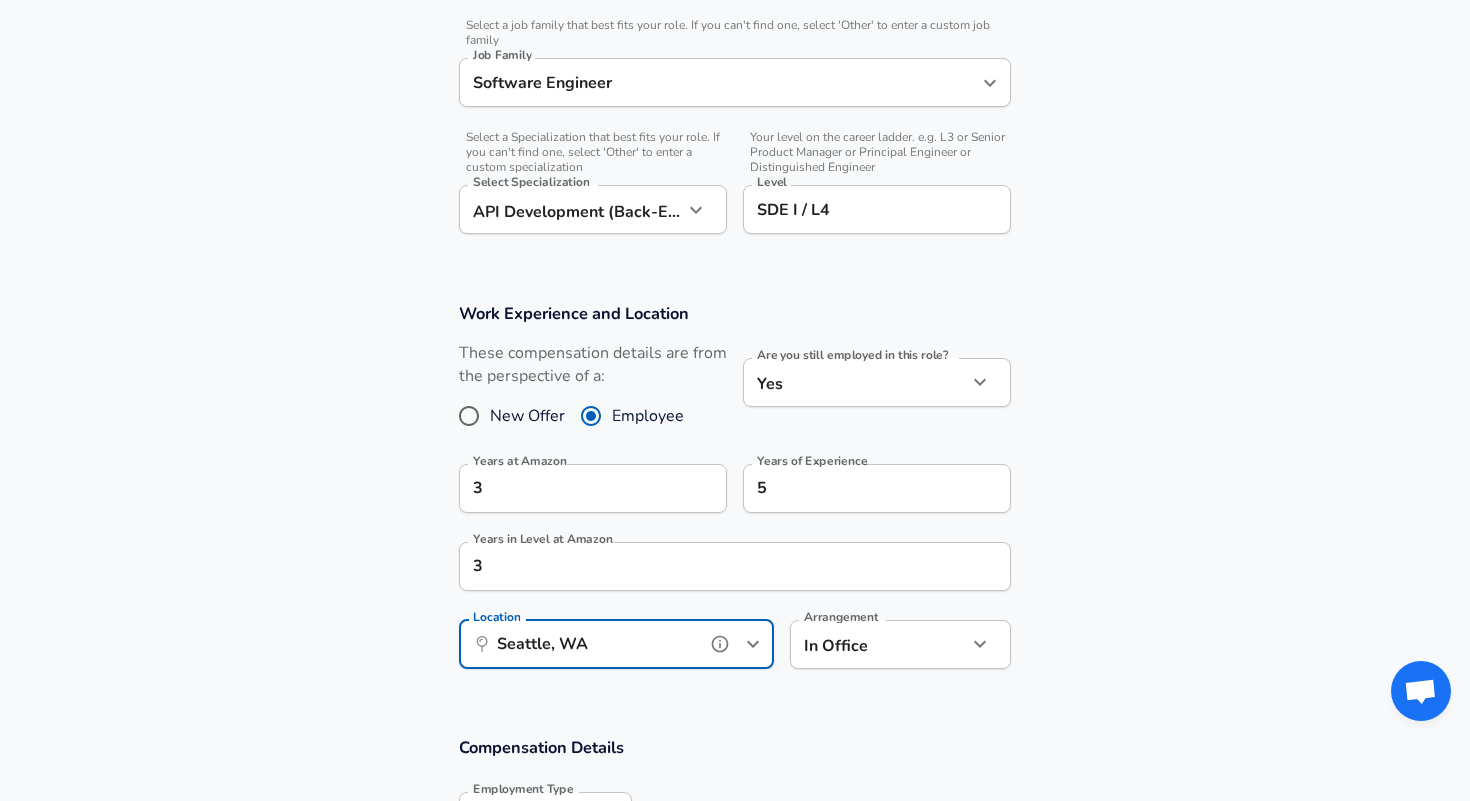 scroll, scrollTop: 1029, scrollLeft: 0, axis: vertical 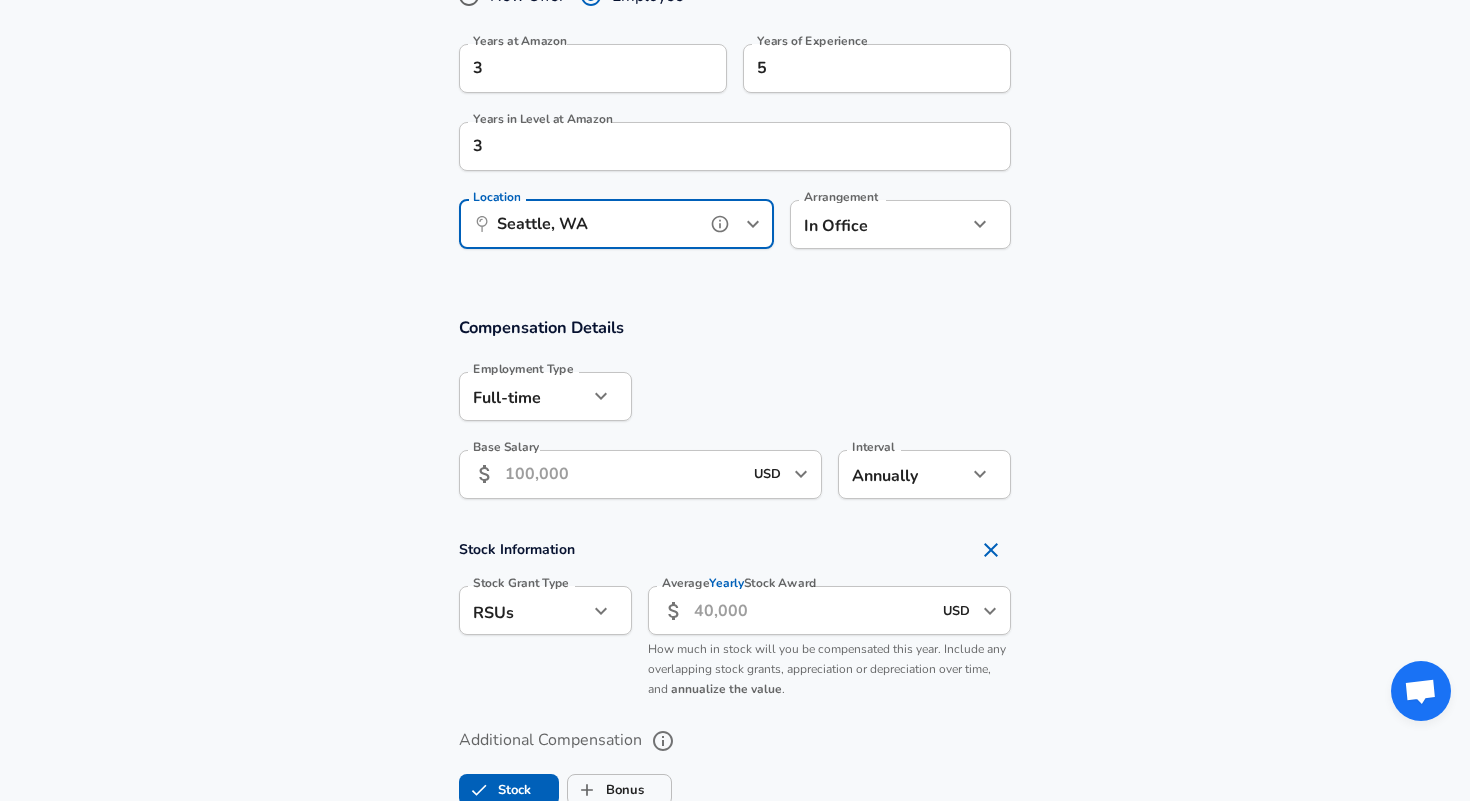 type on "Seattle, WA" 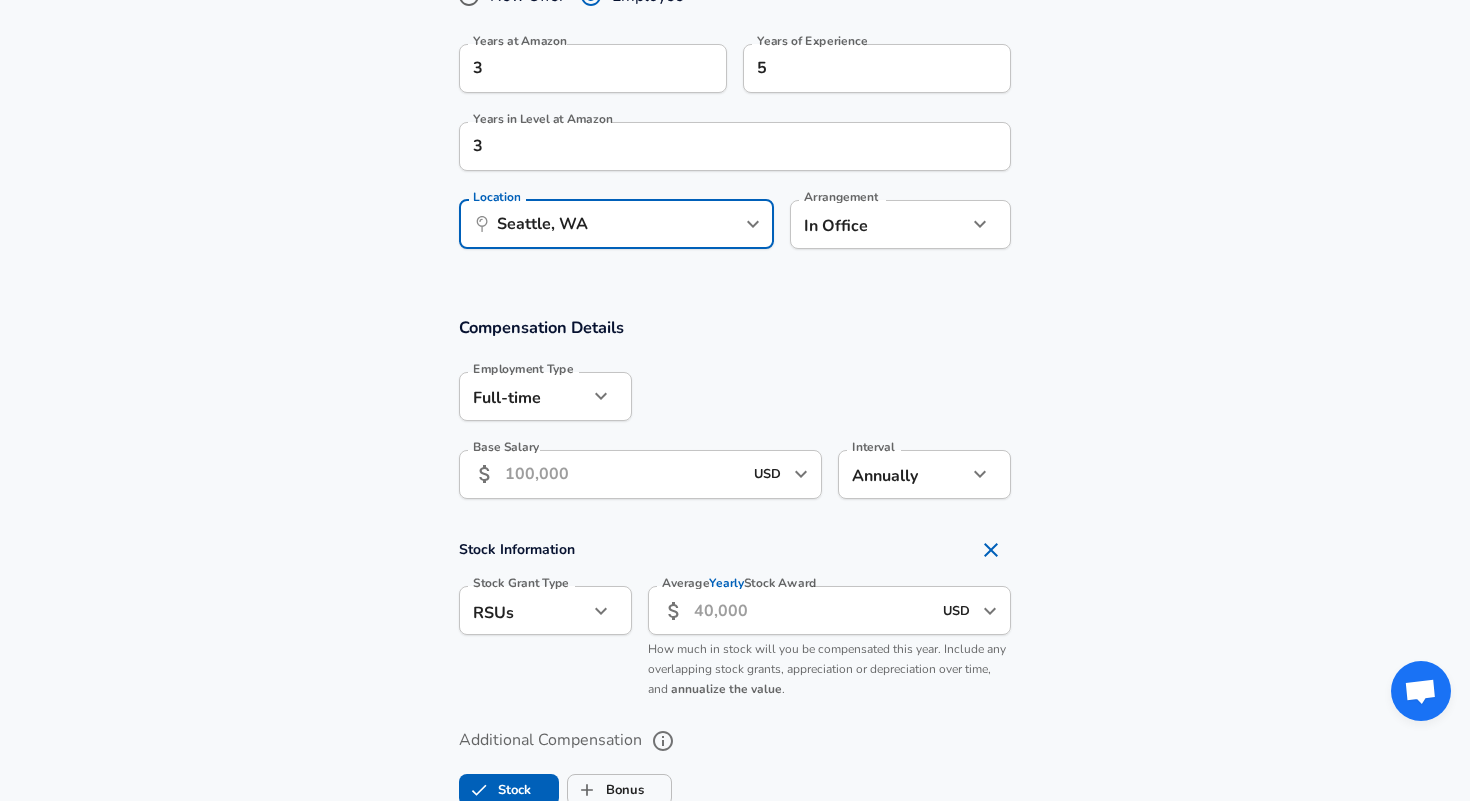 click on "Base Salary" at bounding box center [623, 474] 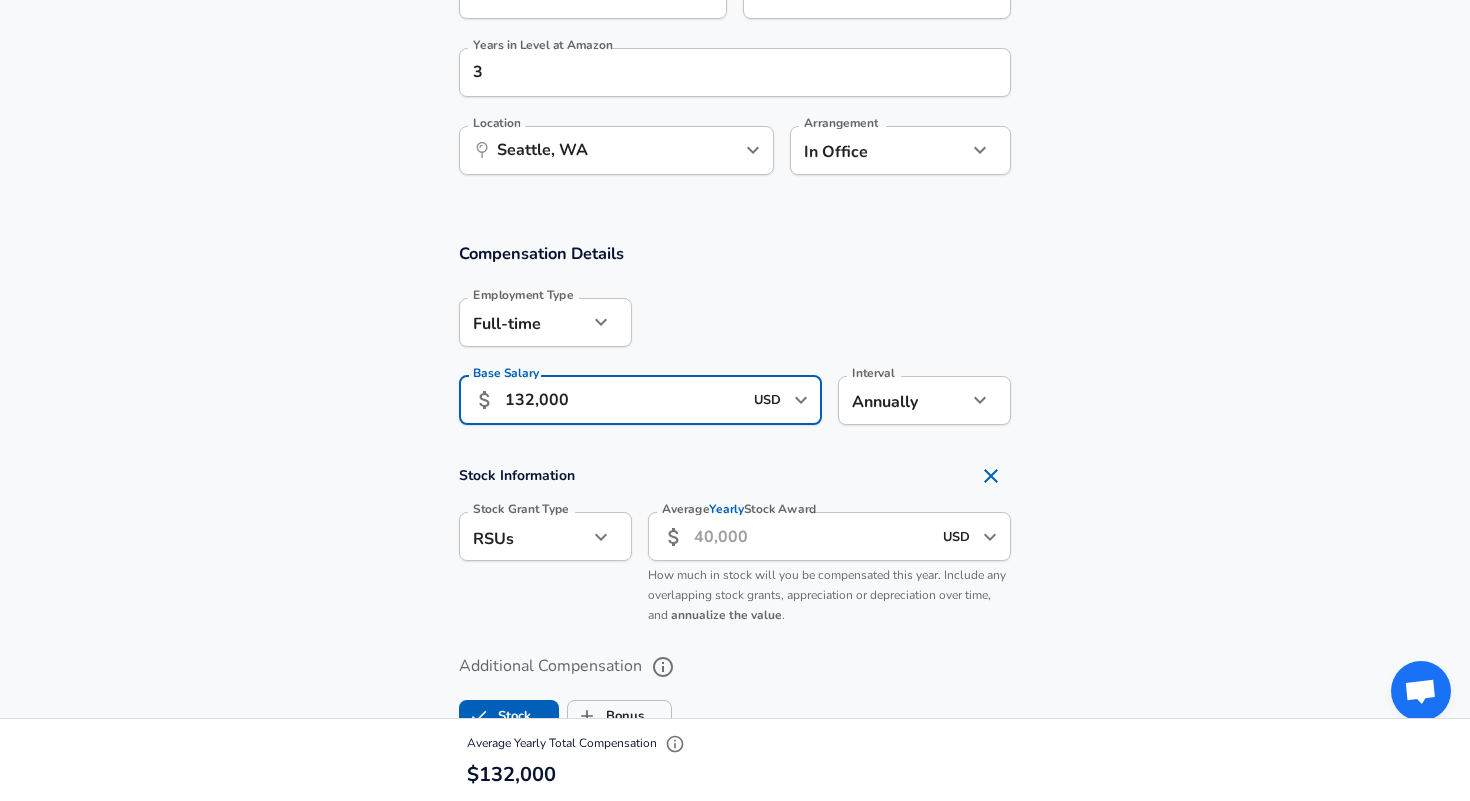 scroll, scrollTop: 1181, scrollLeft: 0, axis: vertical 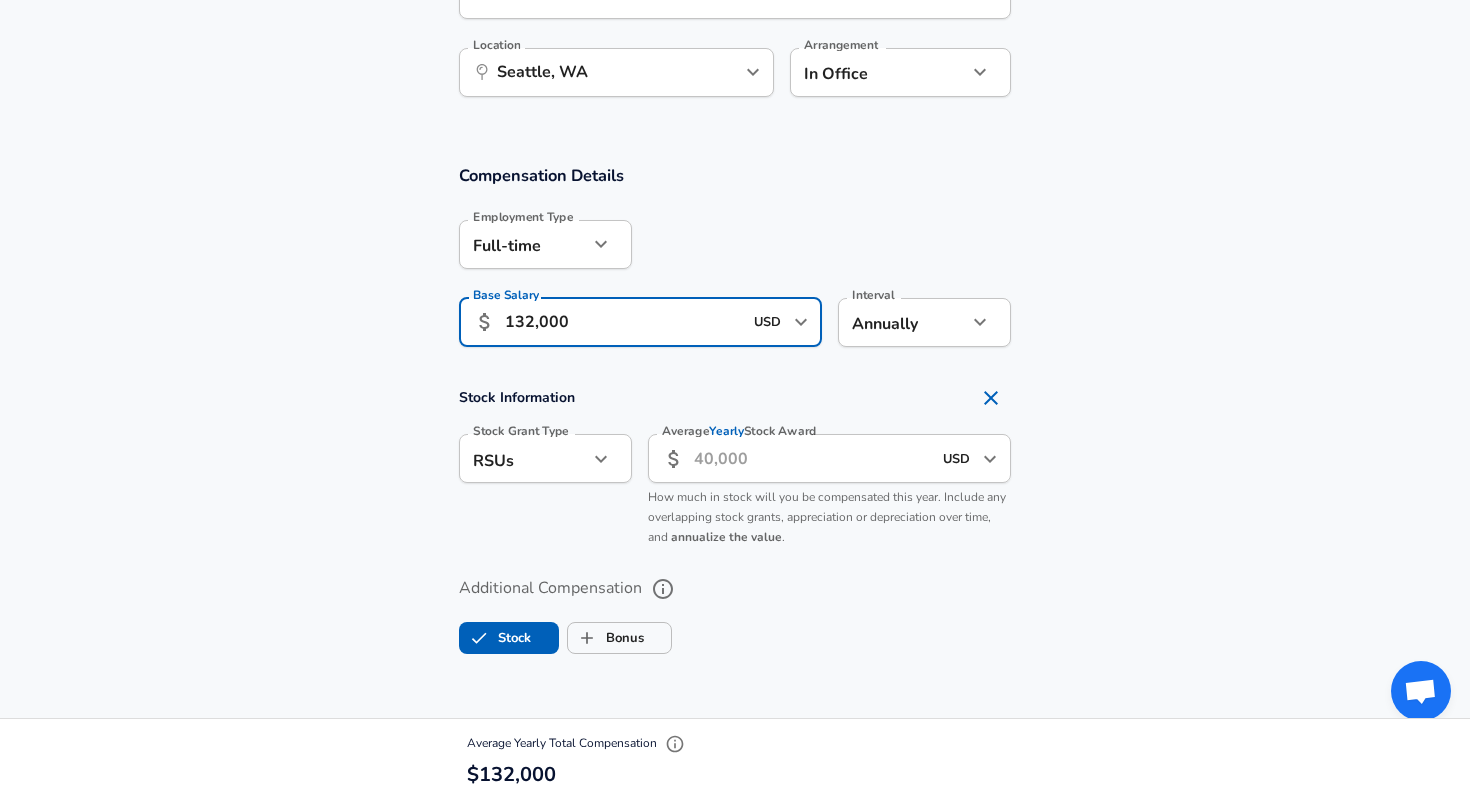 type on "132,000" 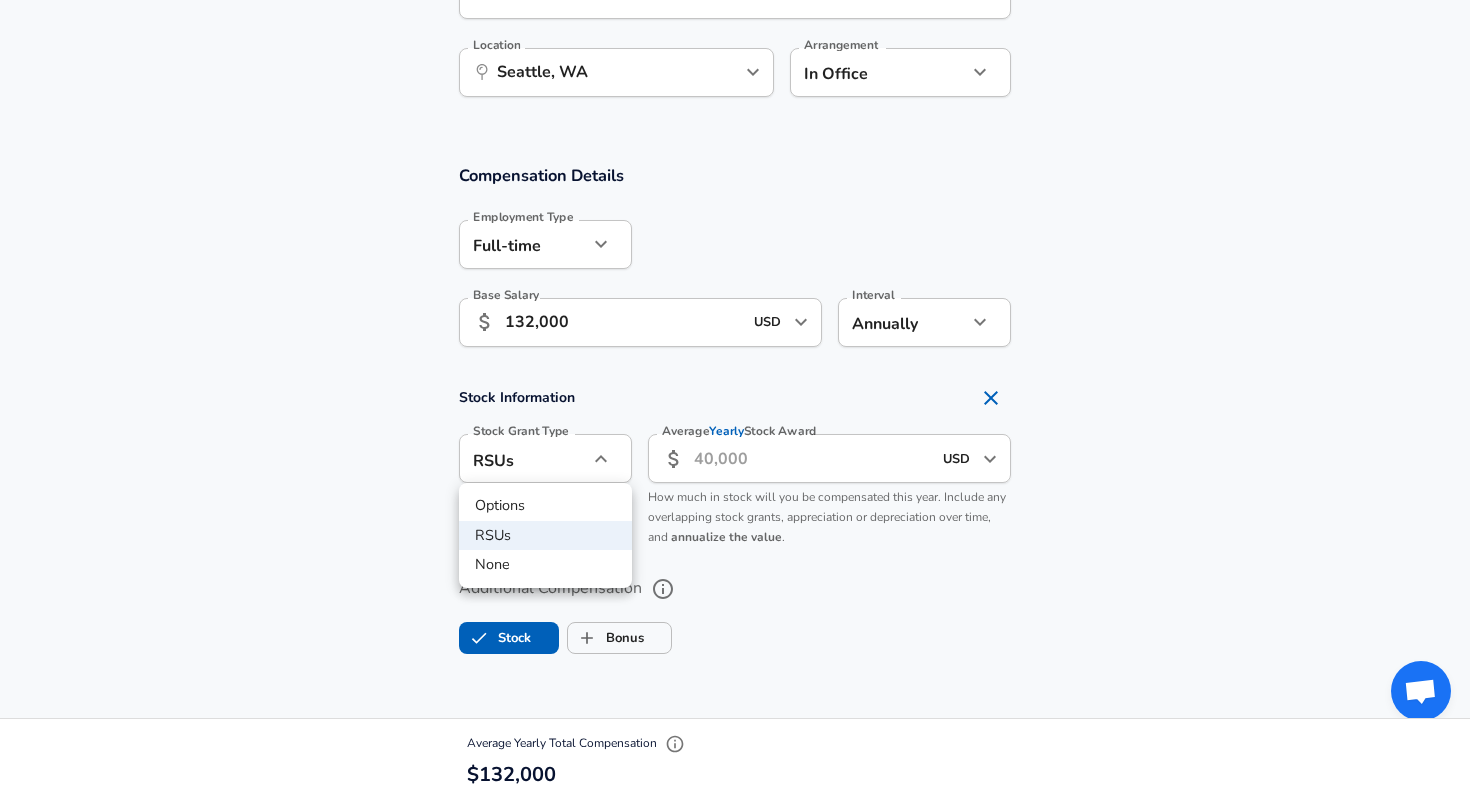click at bounding box center (735, 400) 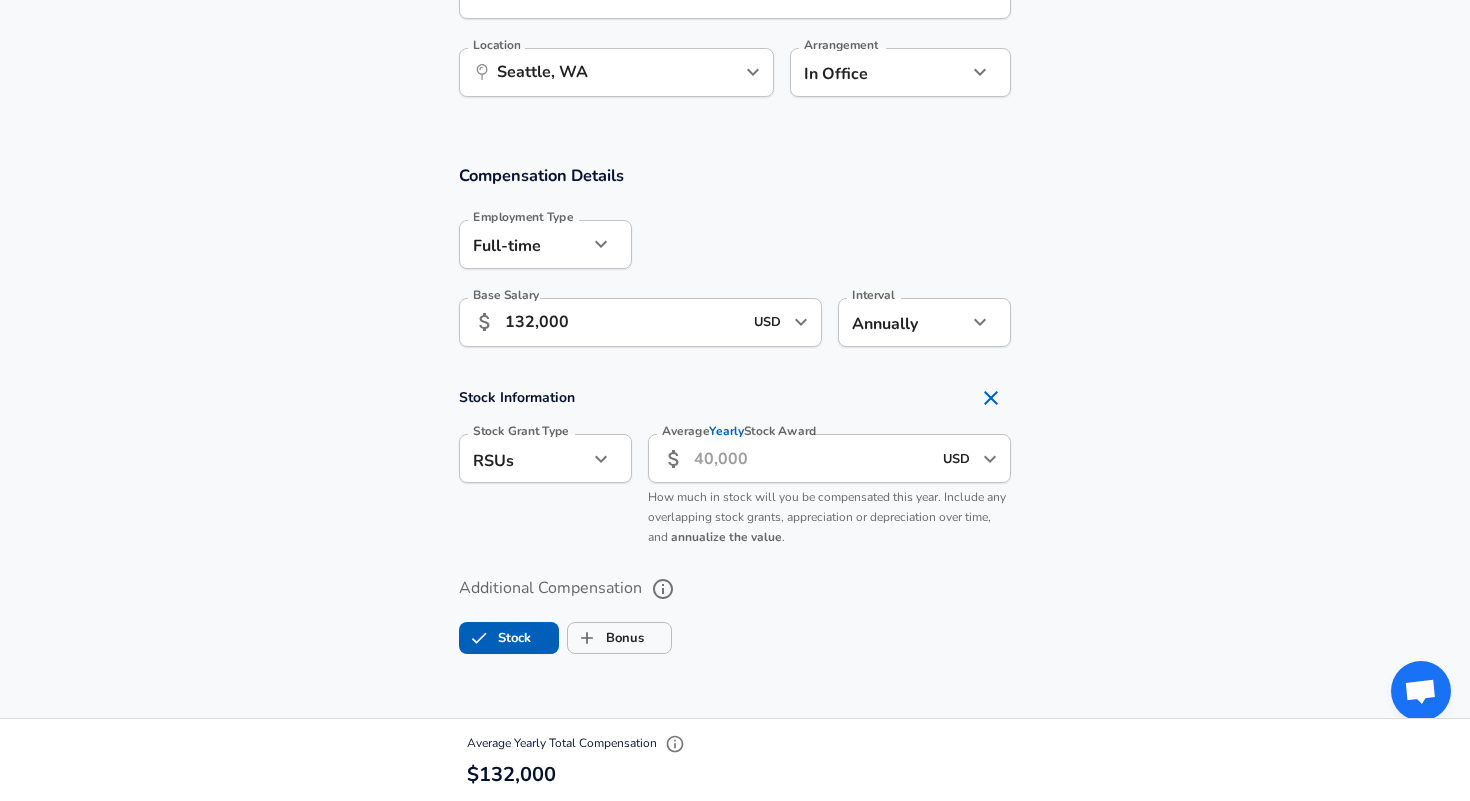 click on "Average  Yearly  Stock Award" at bounding box center (812, 458) 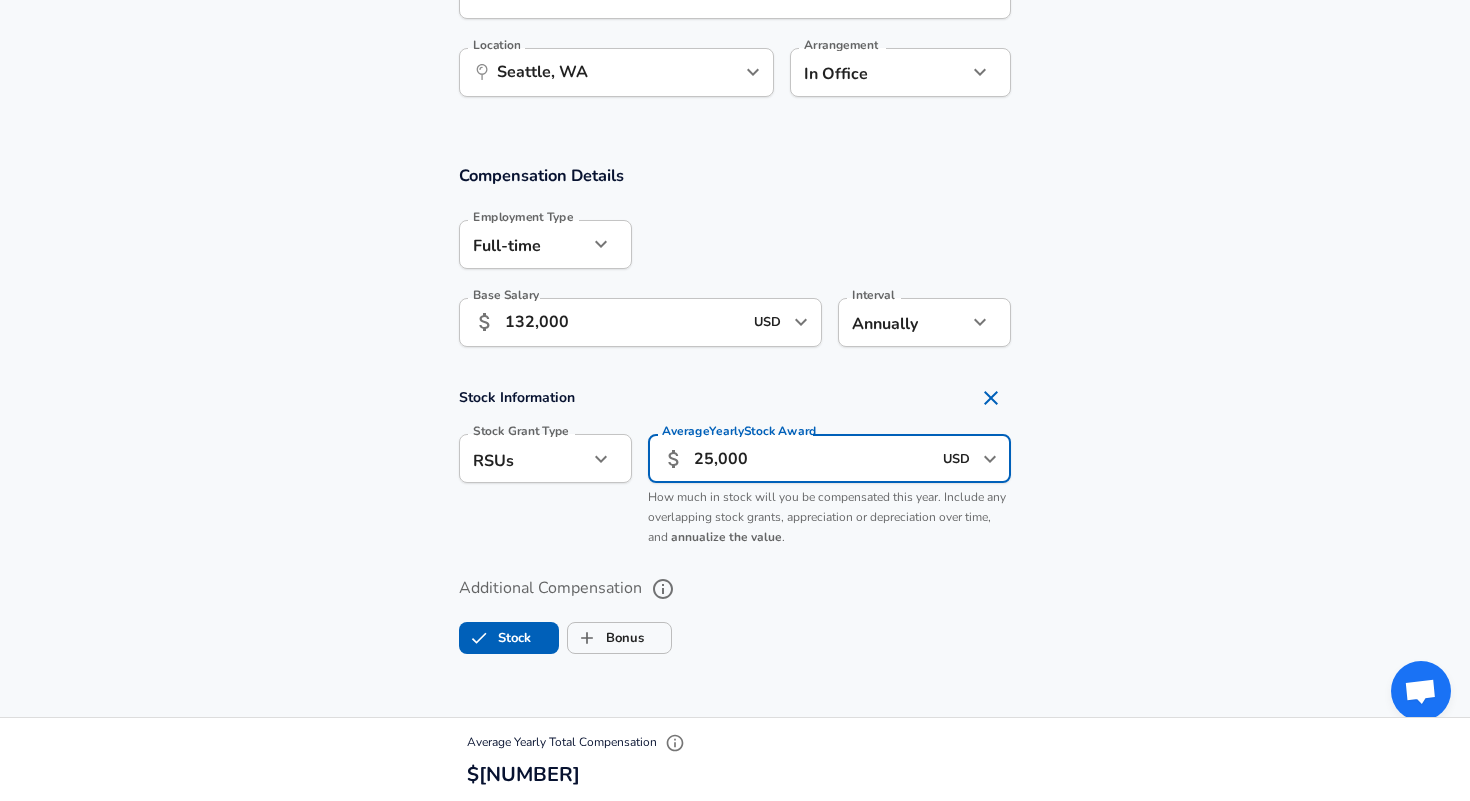 scroll, scrollTop: 0, scrollLeft: 0, axis: both 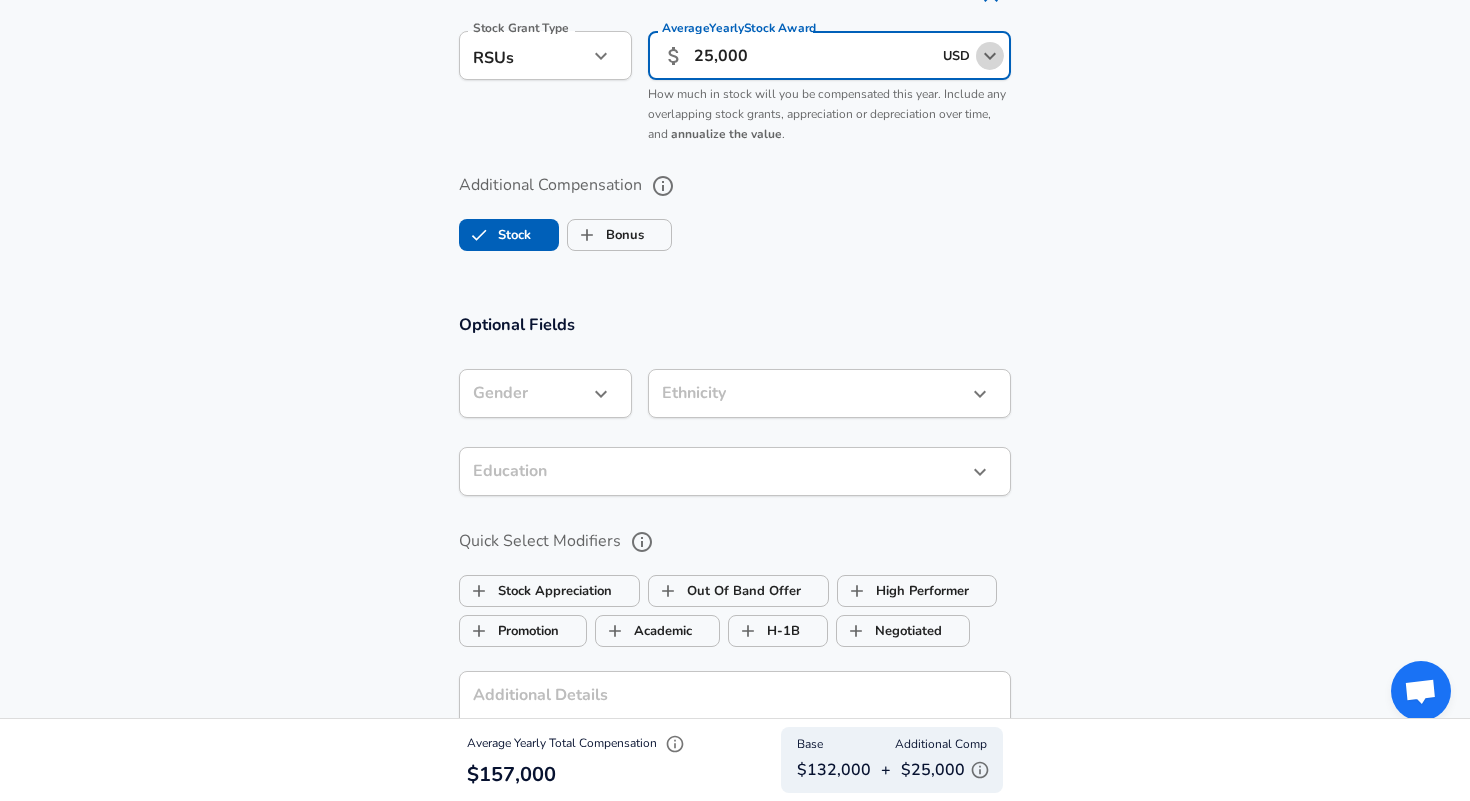 click 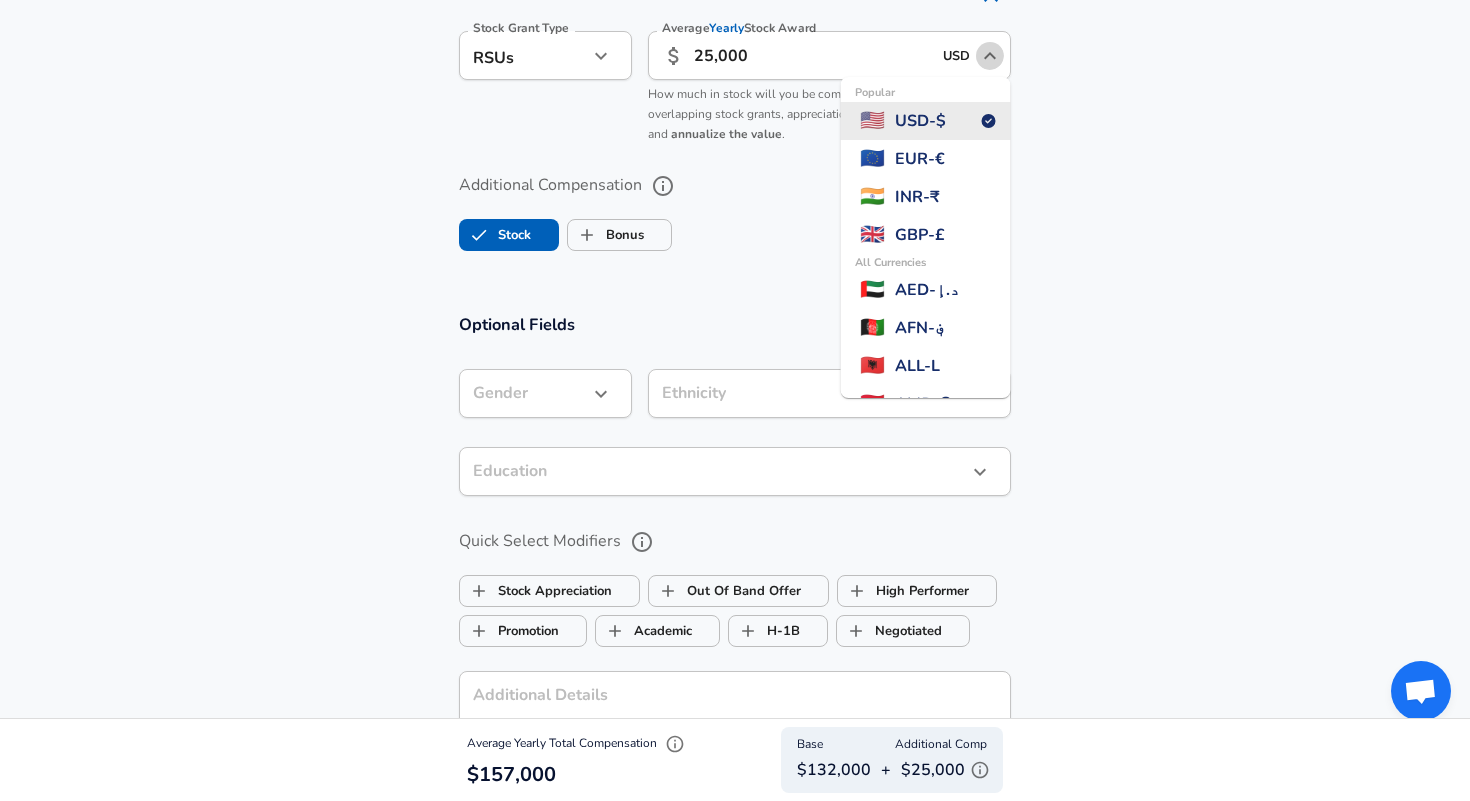 click 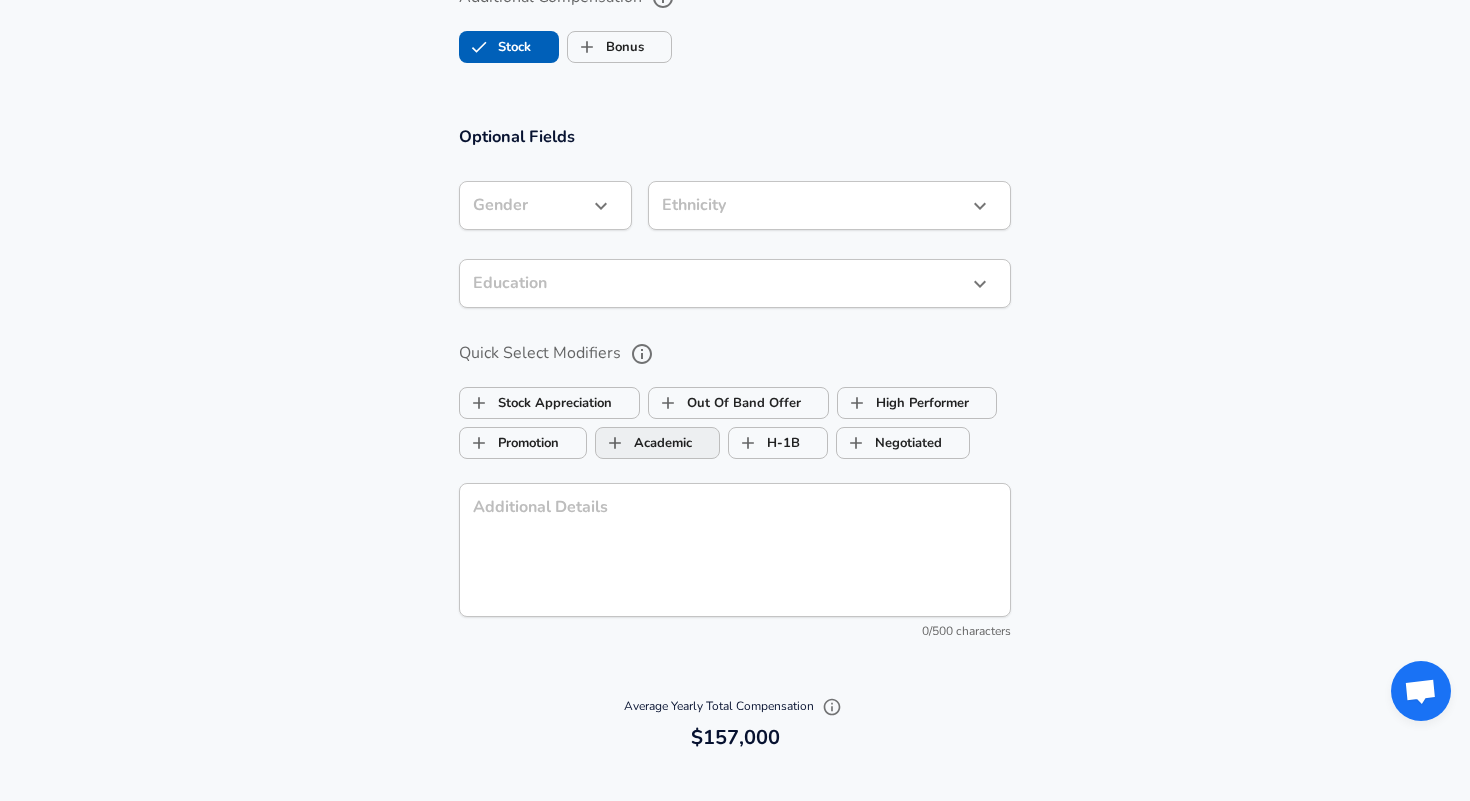 scroll, scrollTop: 1972, scrollLeft: 0, axis: vertical 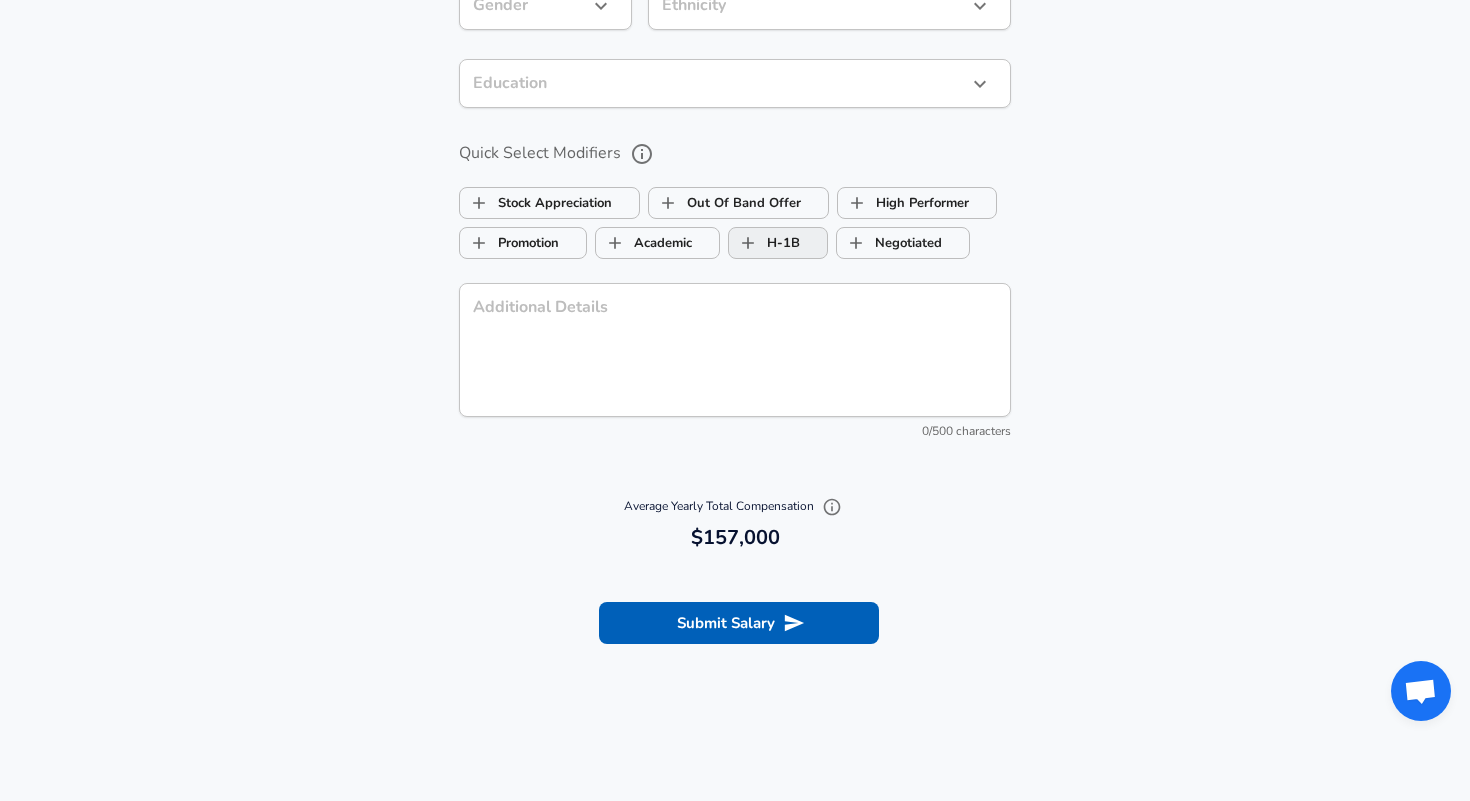 click on "H-1B" at bounding box center (764, 243) 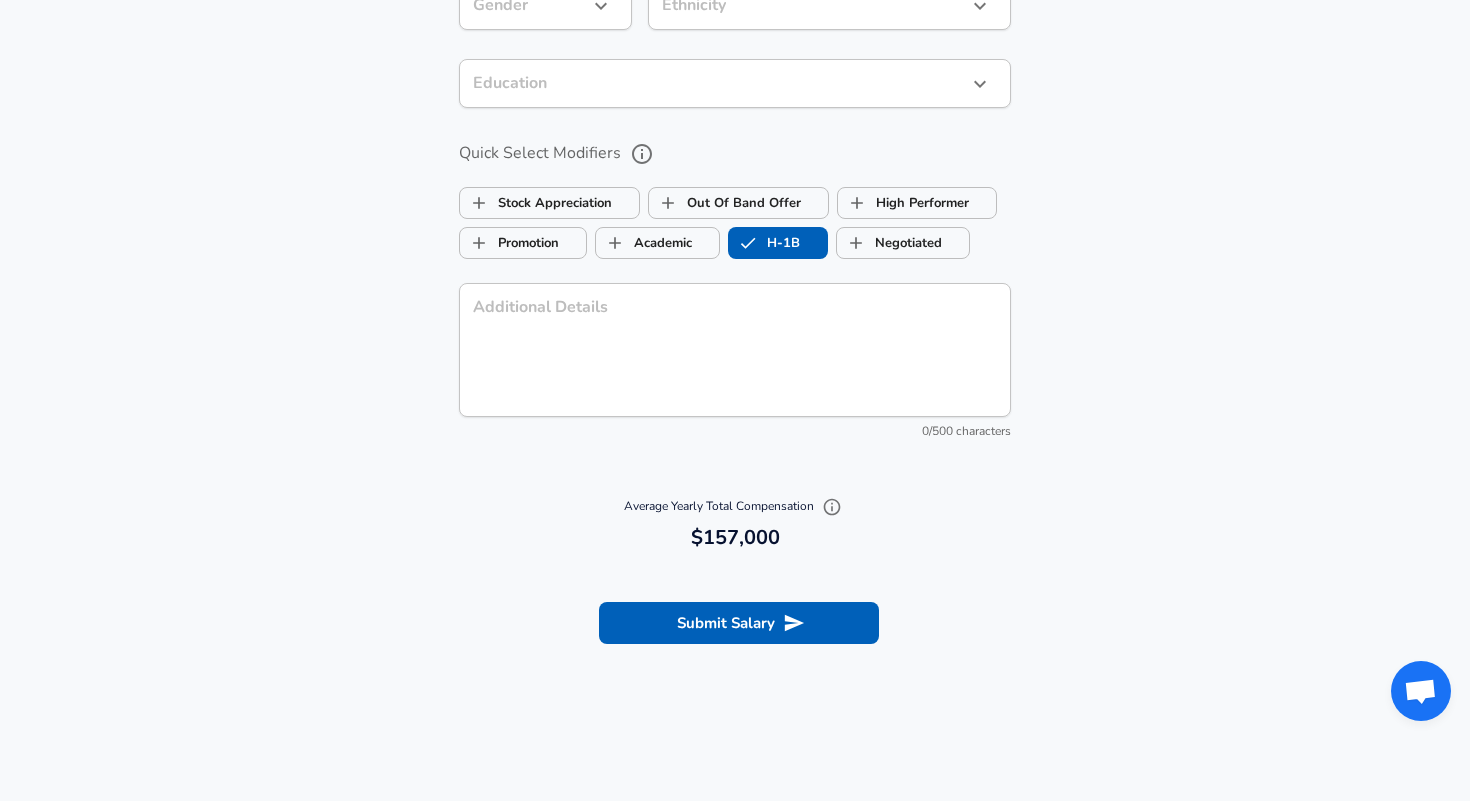 scroll, scrollTop: 1752, scrollLeft: 0, axis: vertical 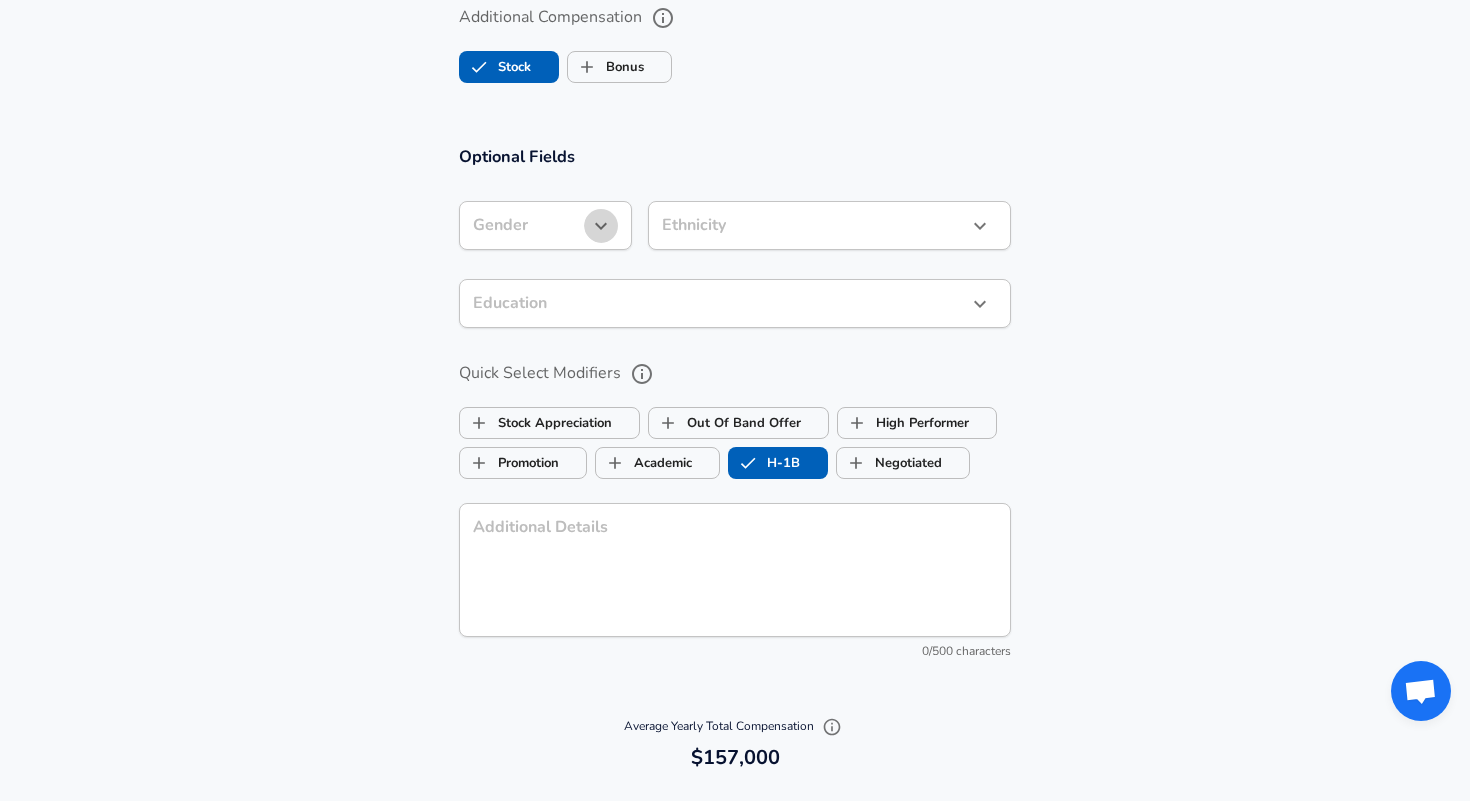 click 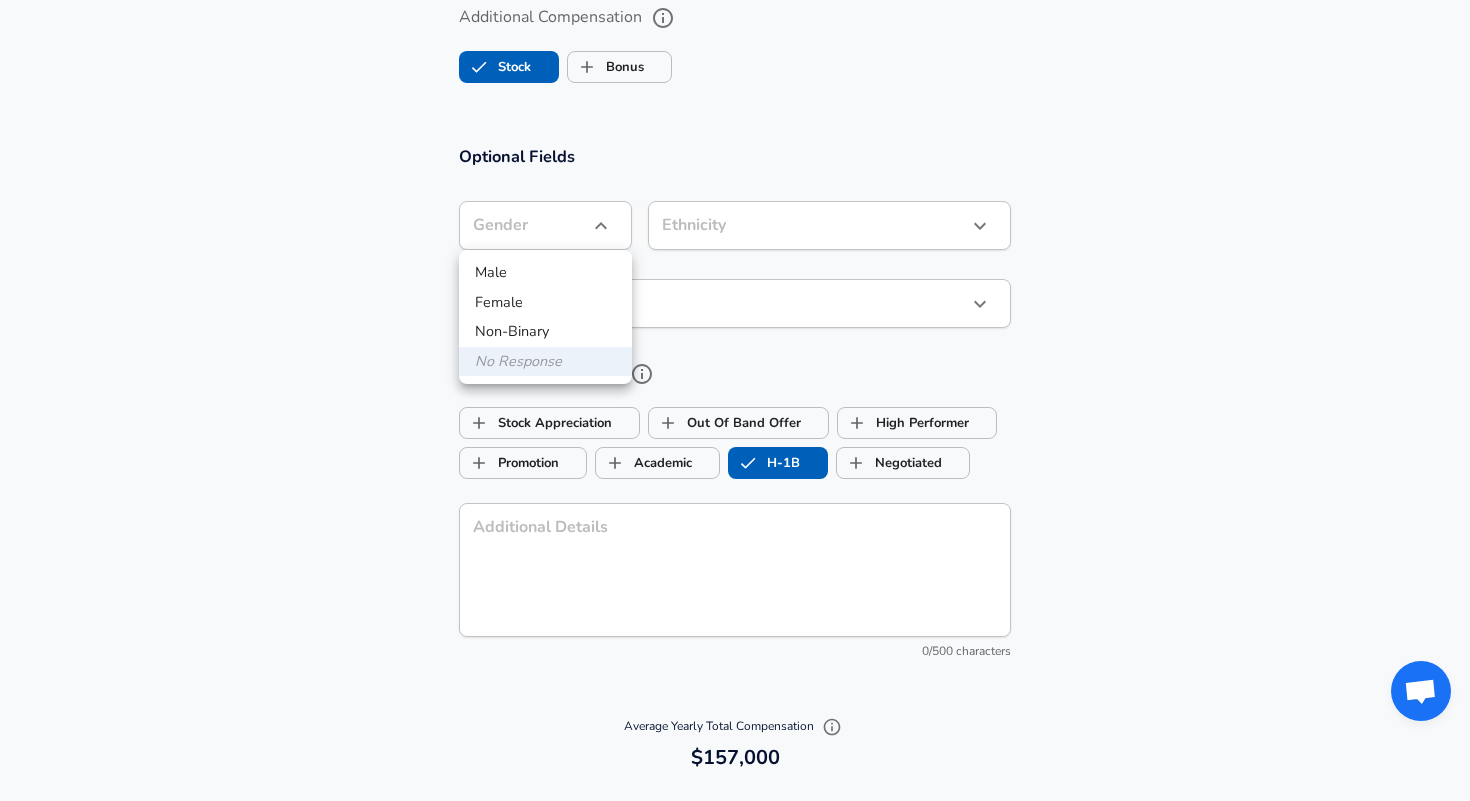 click on "Male" at bounding box center (545, 273) 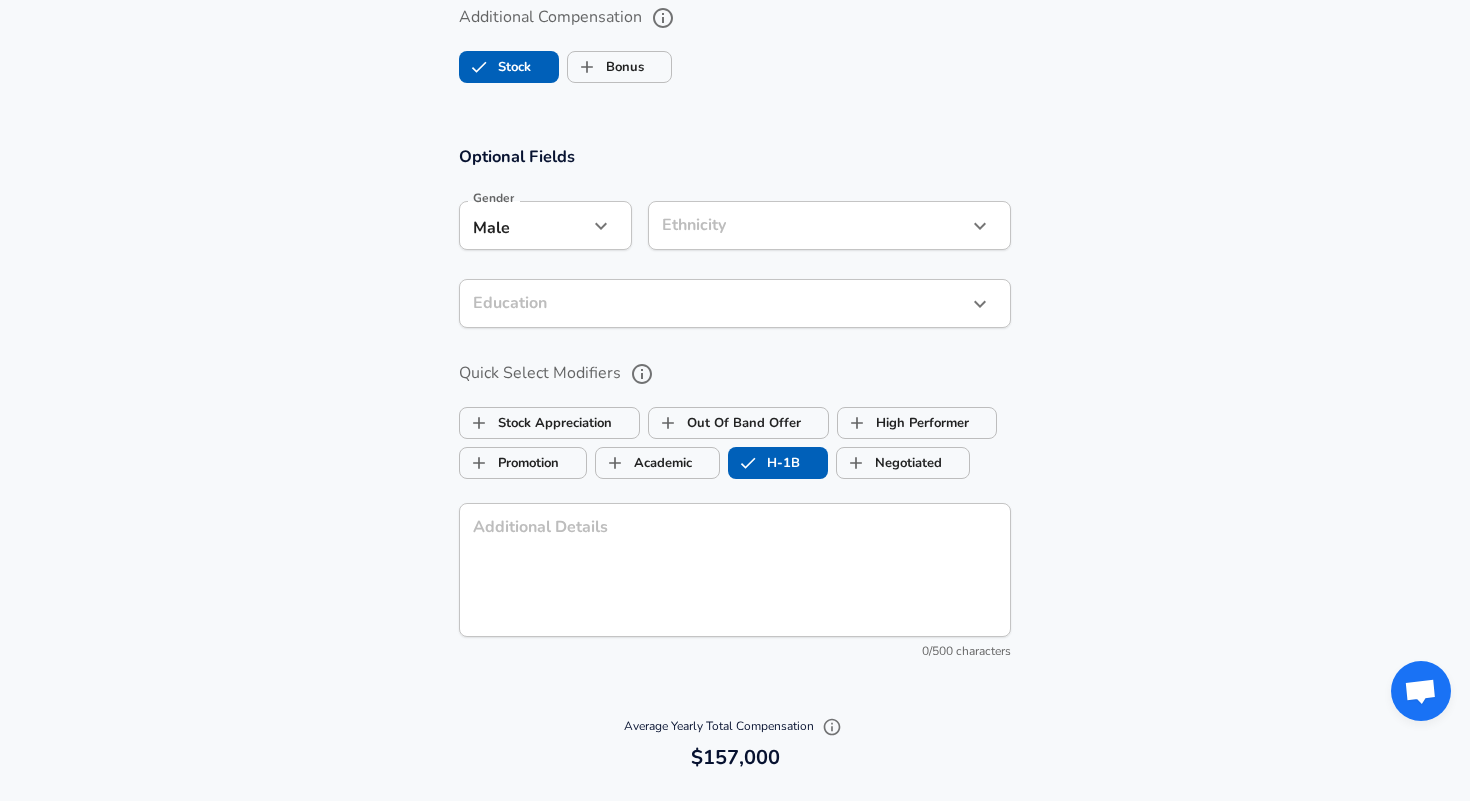 click on "Level SDE I / L4 3" at bounding box center (735, -1352) 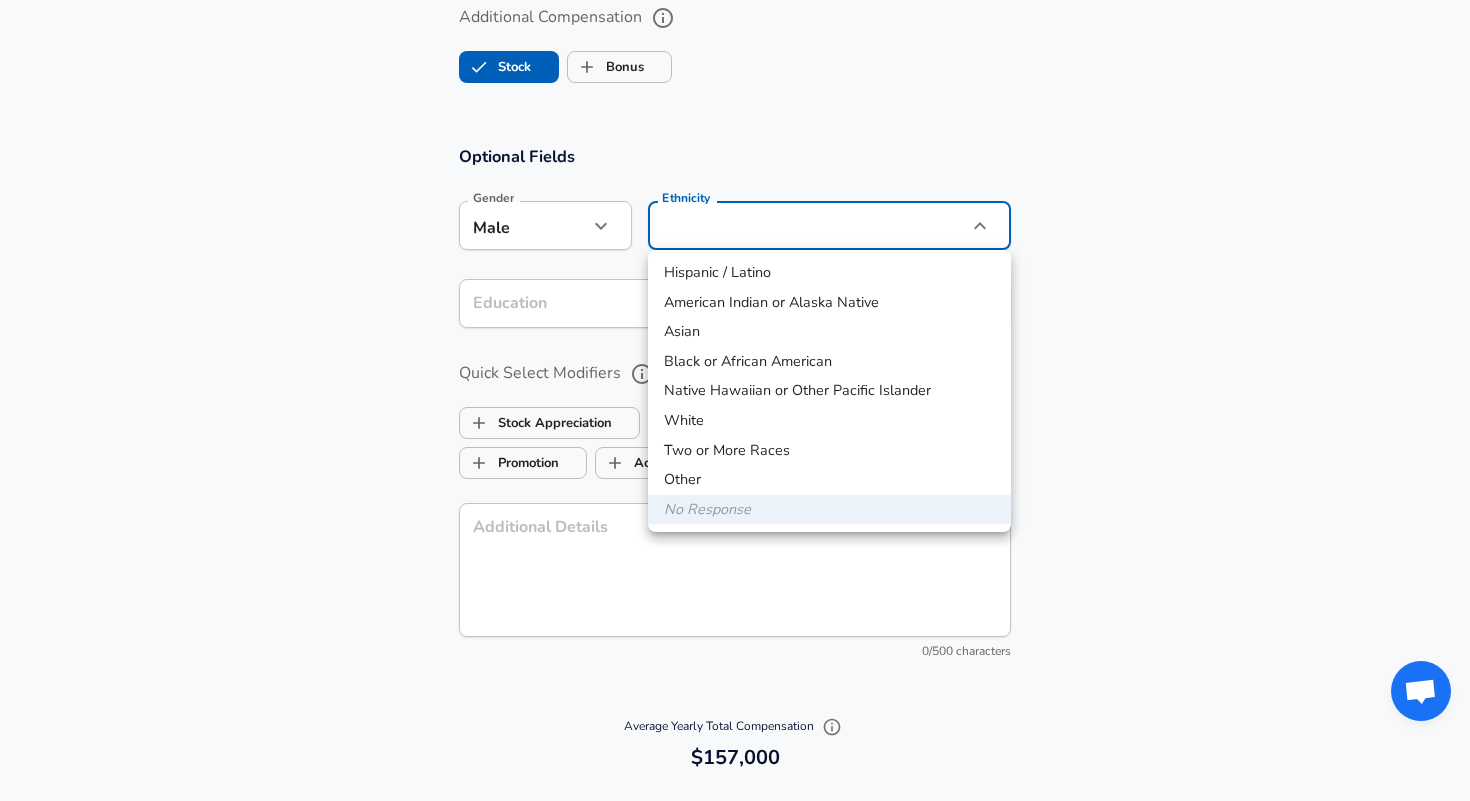 click on "Asian" at bounding box center [829, 332] 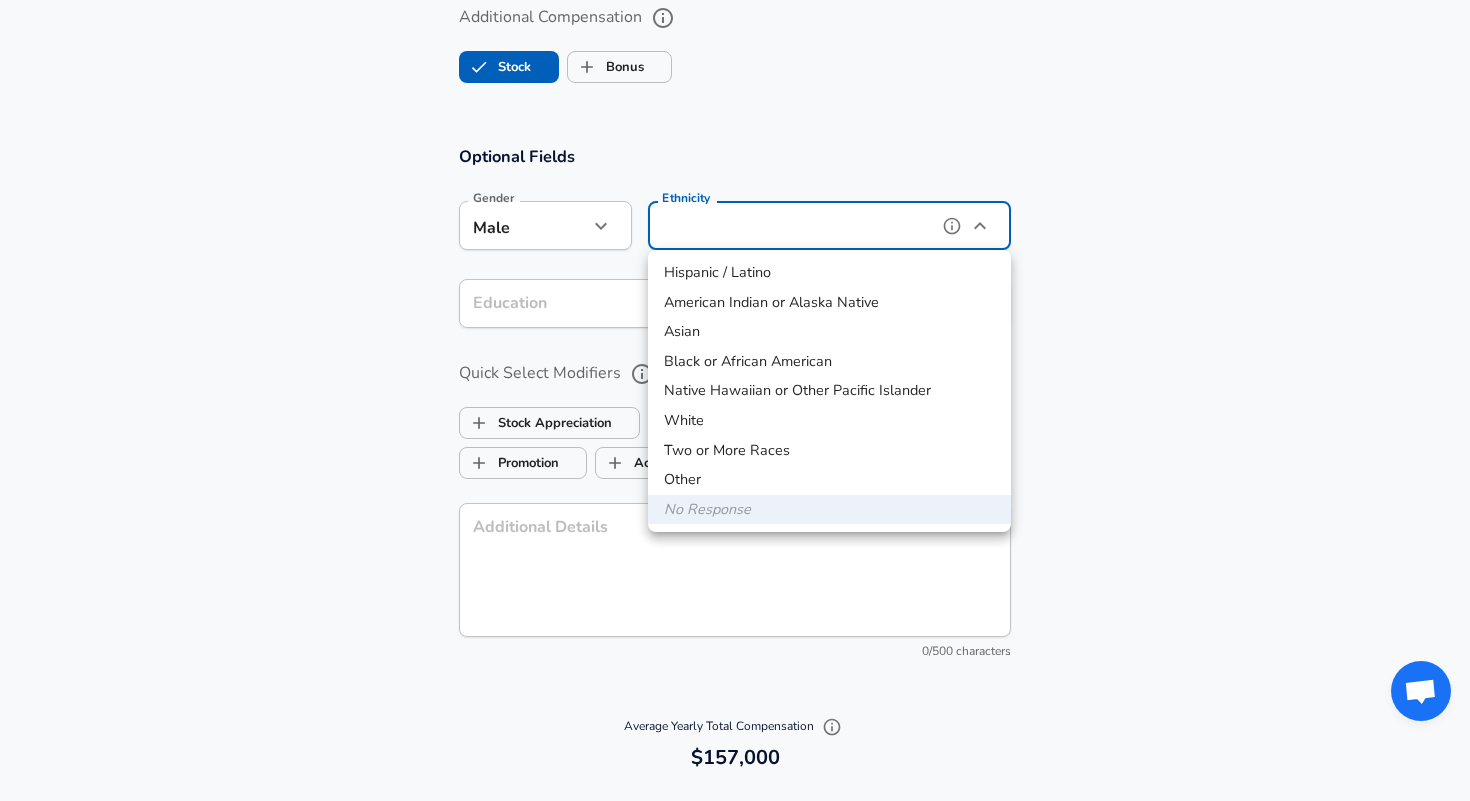 type on "Asian" 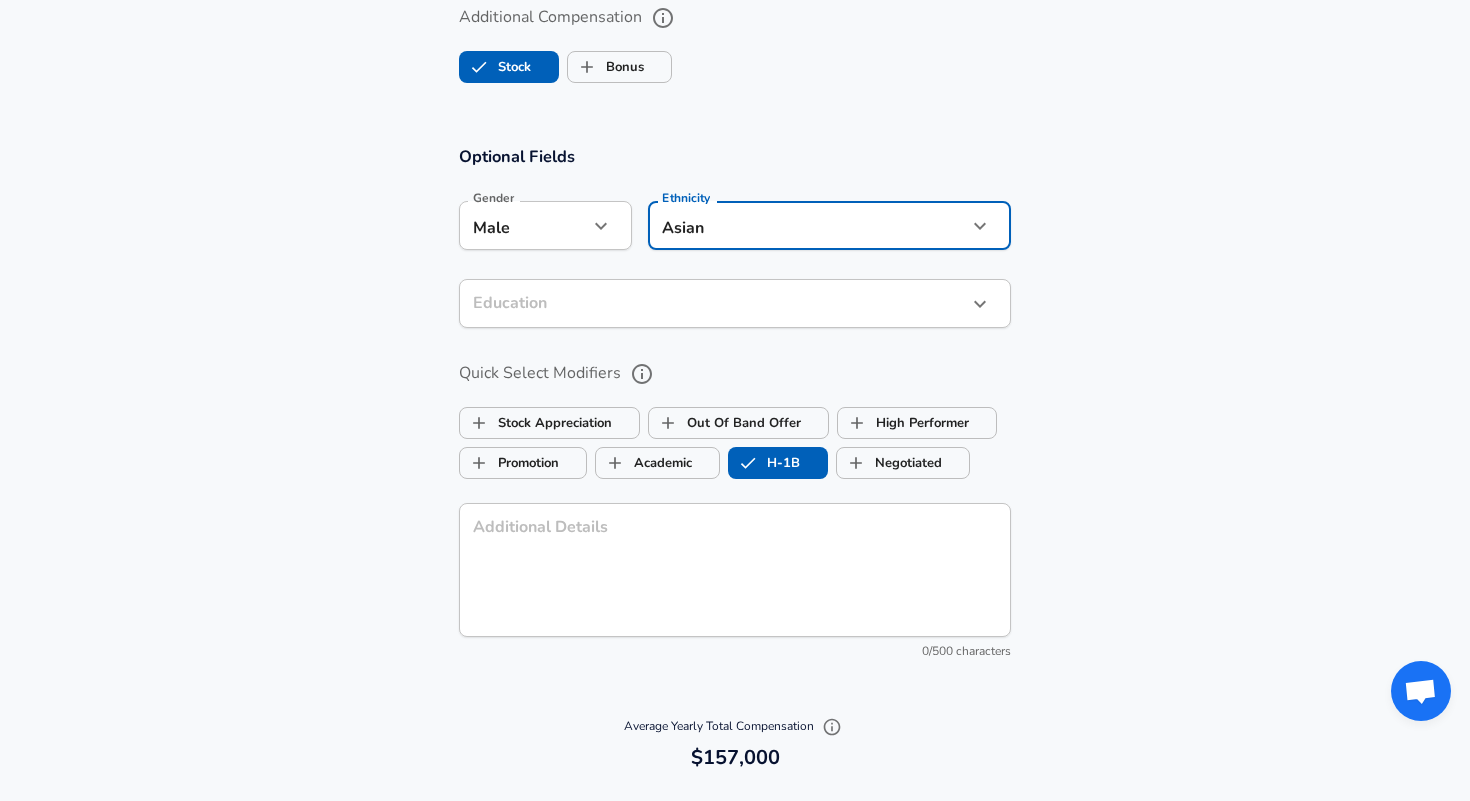 click on "Level SDE I / L4 3" at bounding box center (735, -1352) 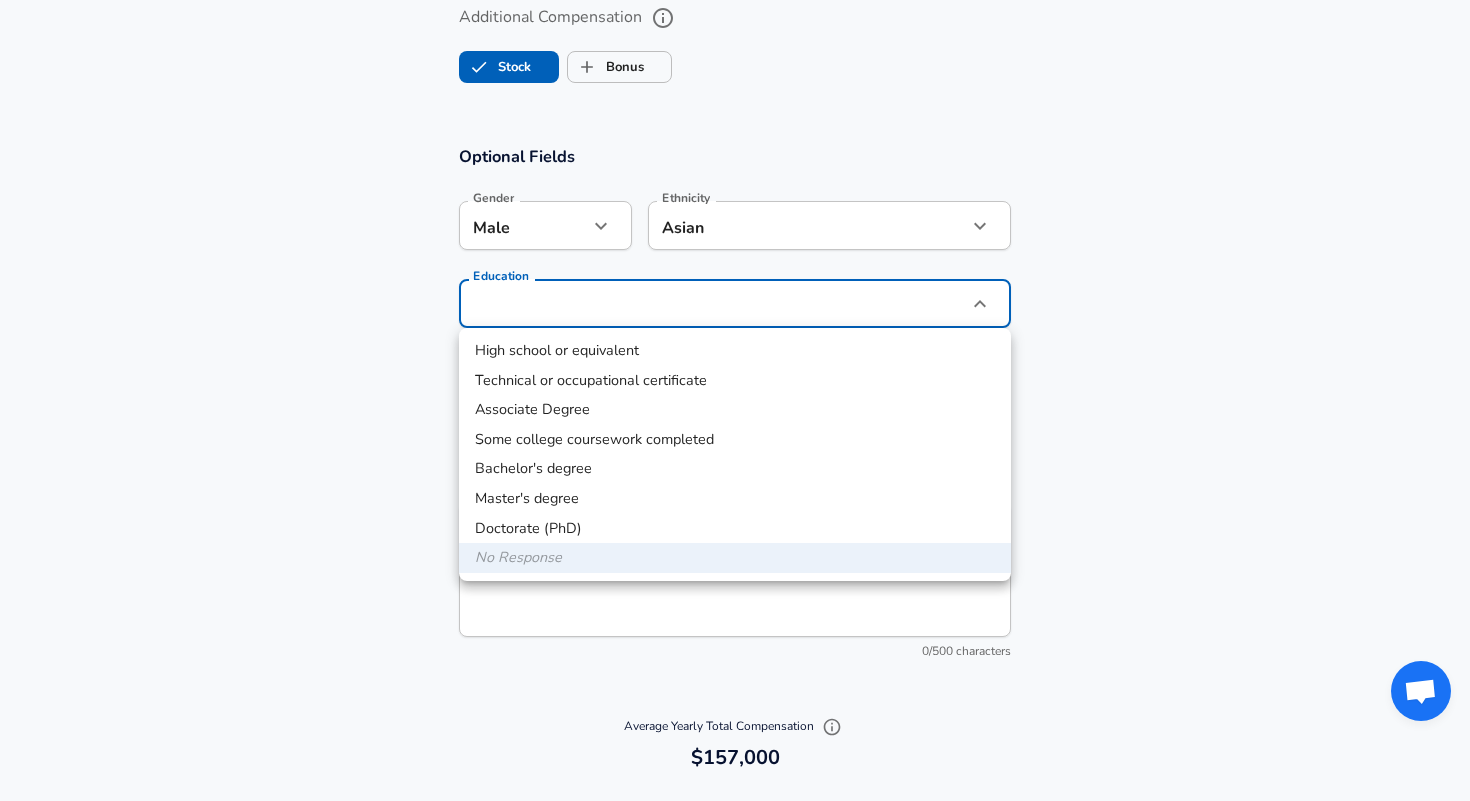 click on "Master's degree" at bounding box center (735, 499) 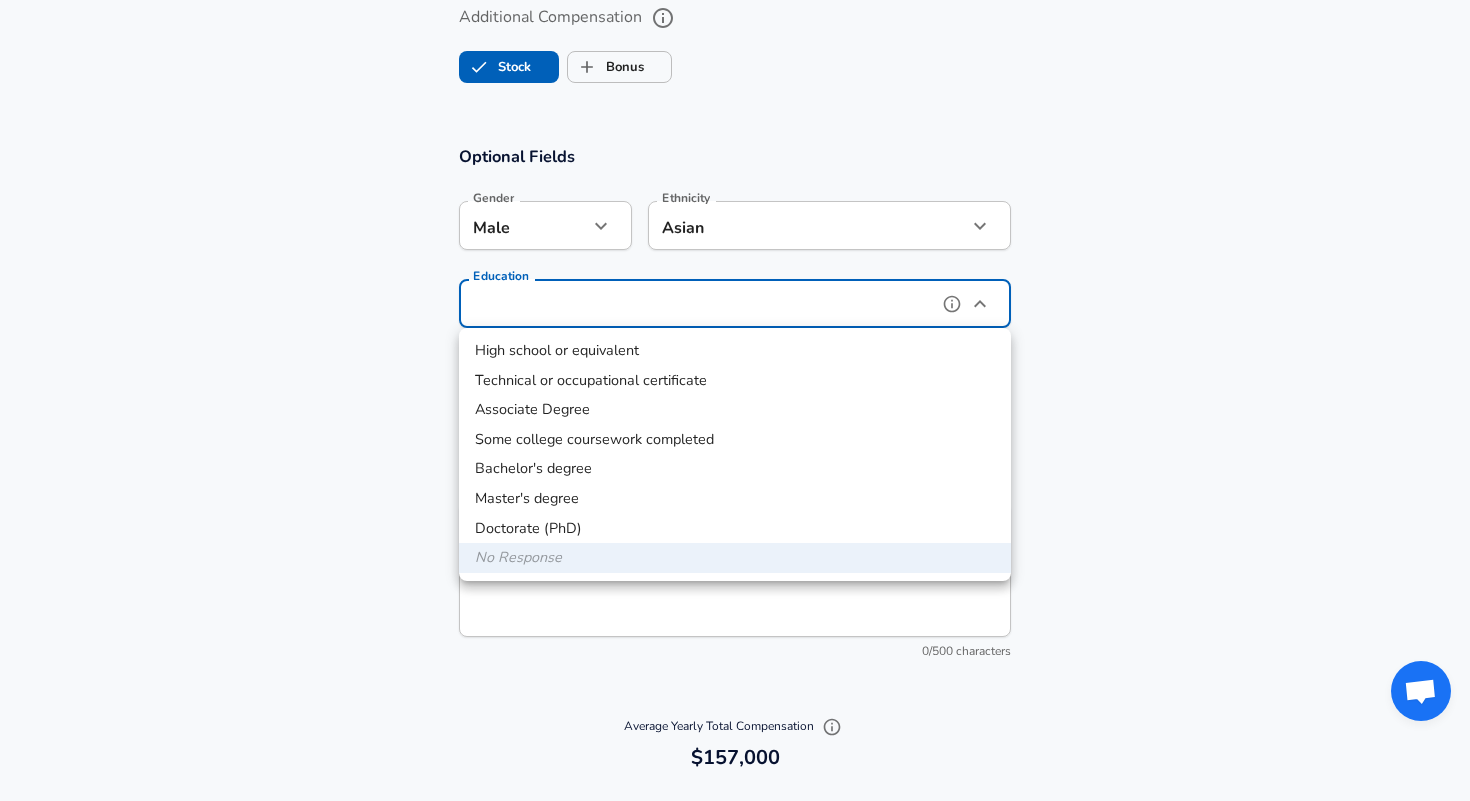 type on "Masters degree" 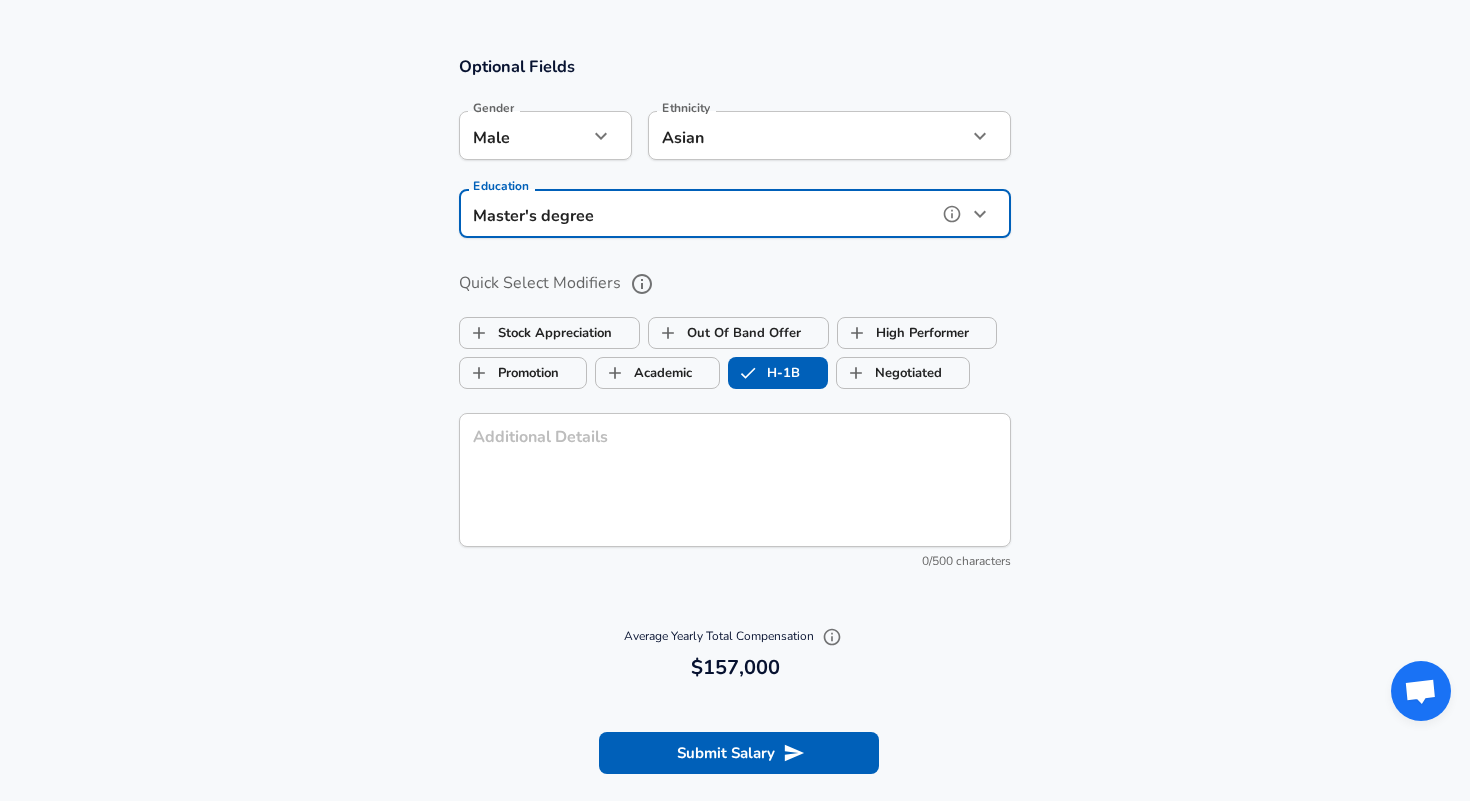 scroll, scrollTop: 1844, scrollLeft: 0, axis: vertical 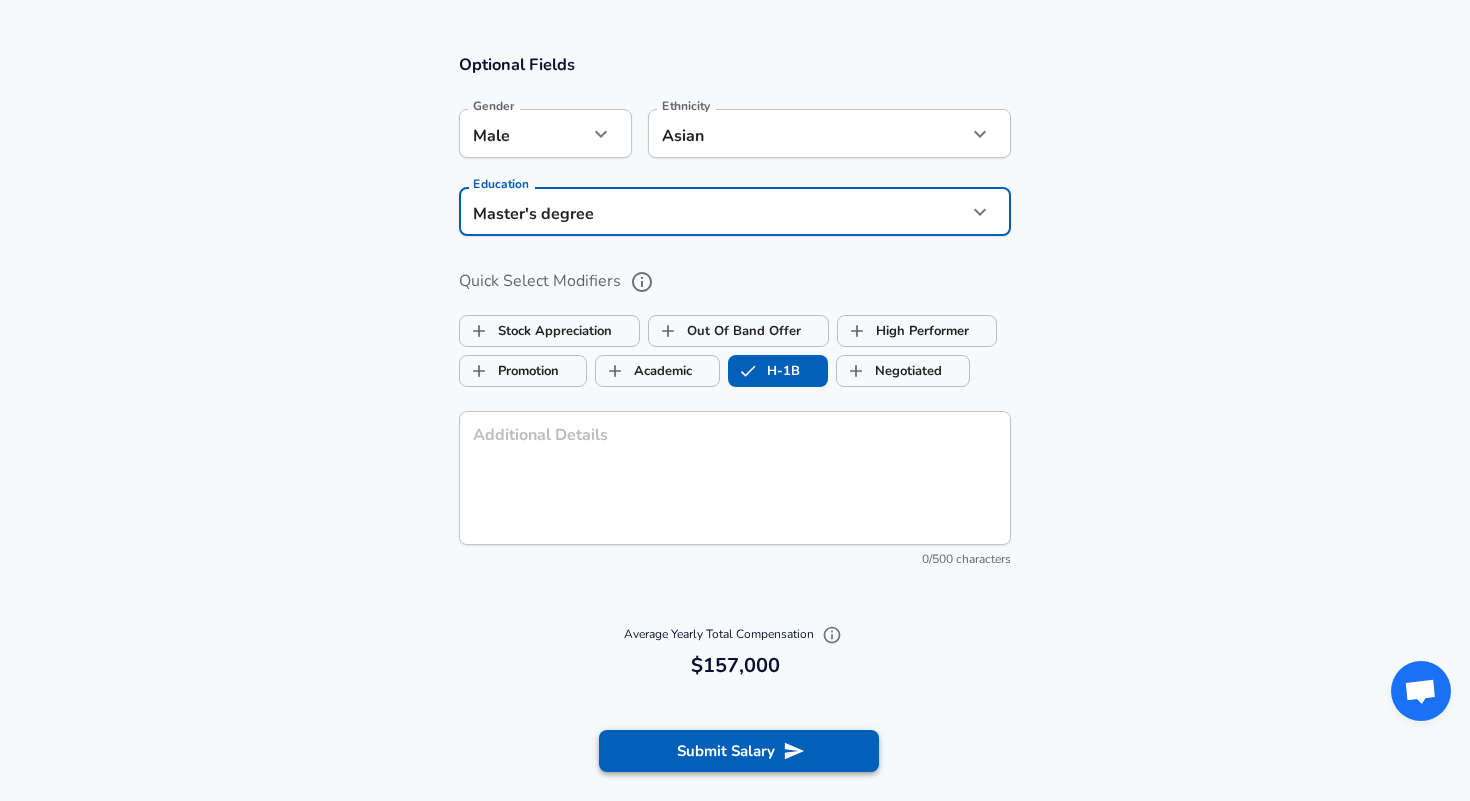 click 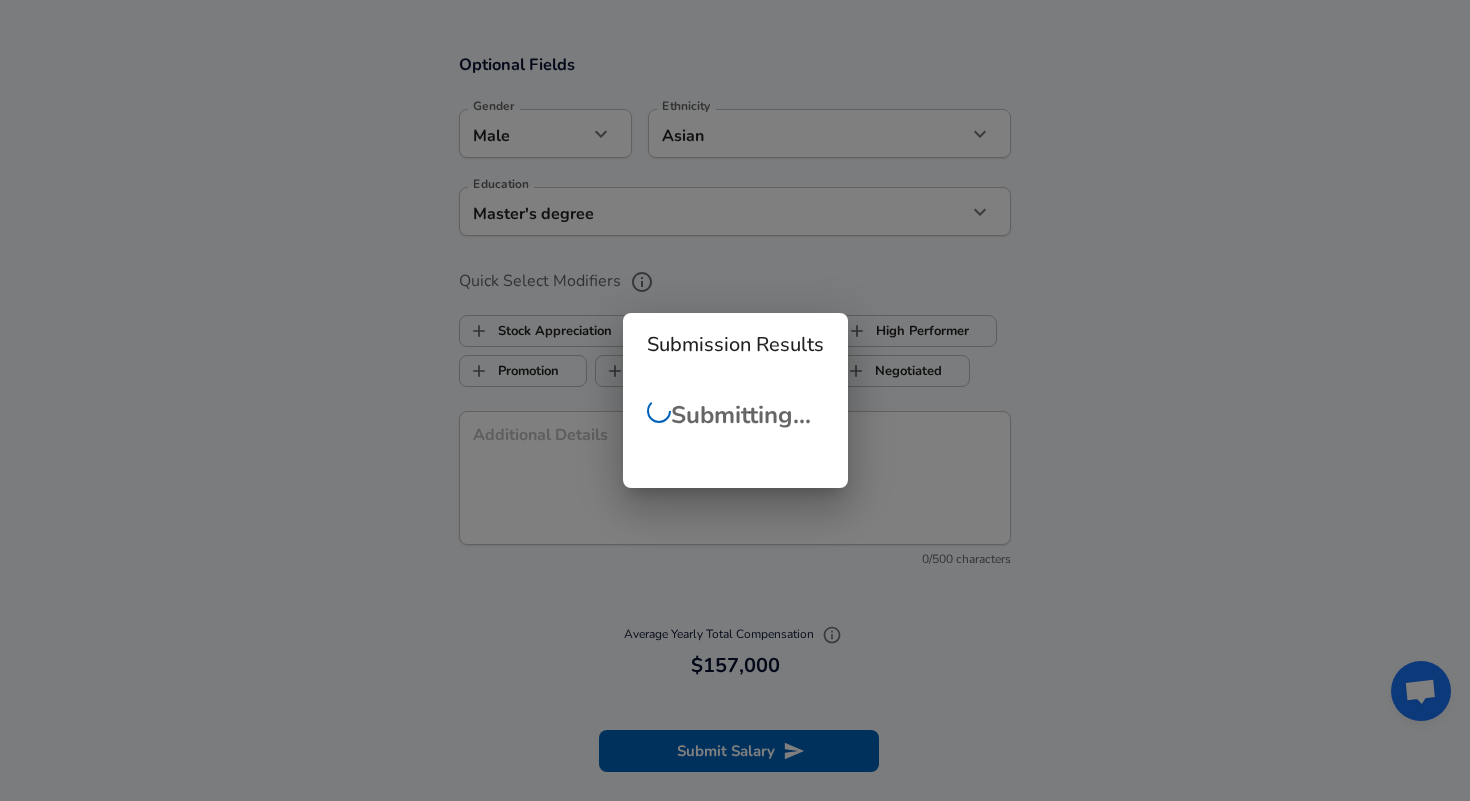 checkbox on "false" 